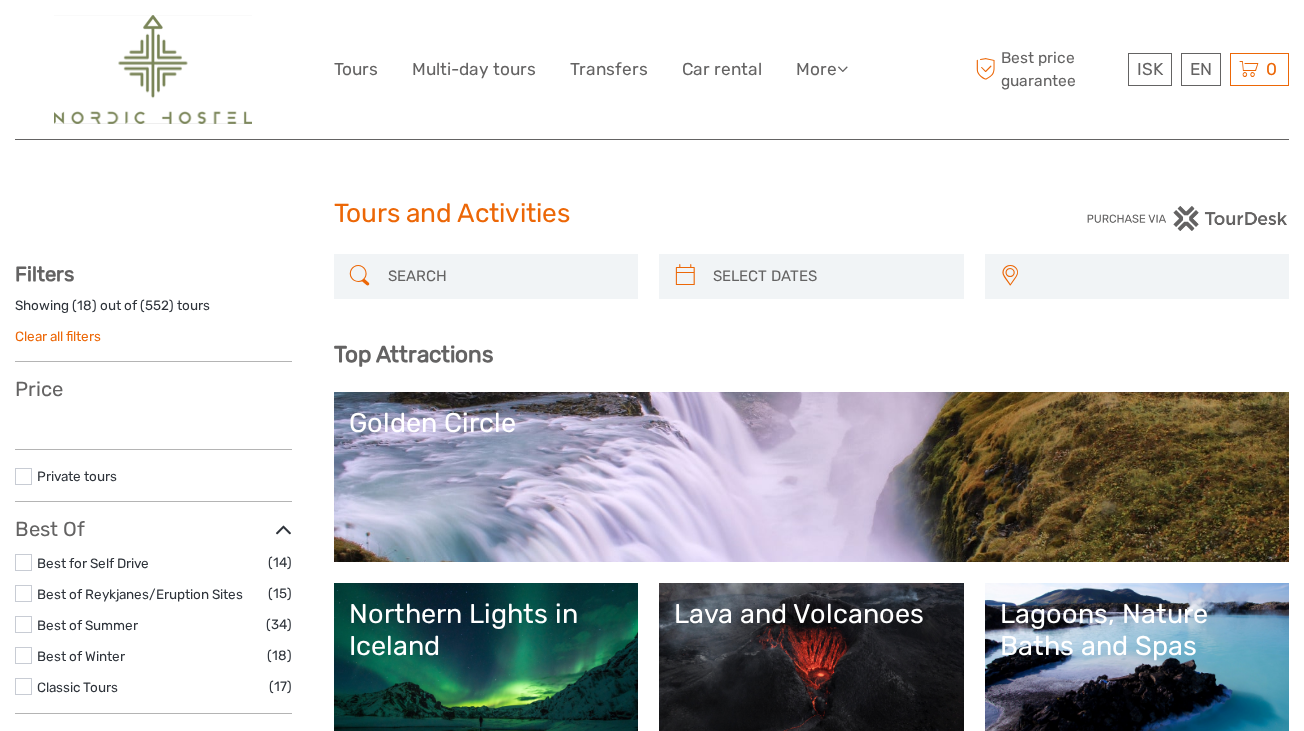 select 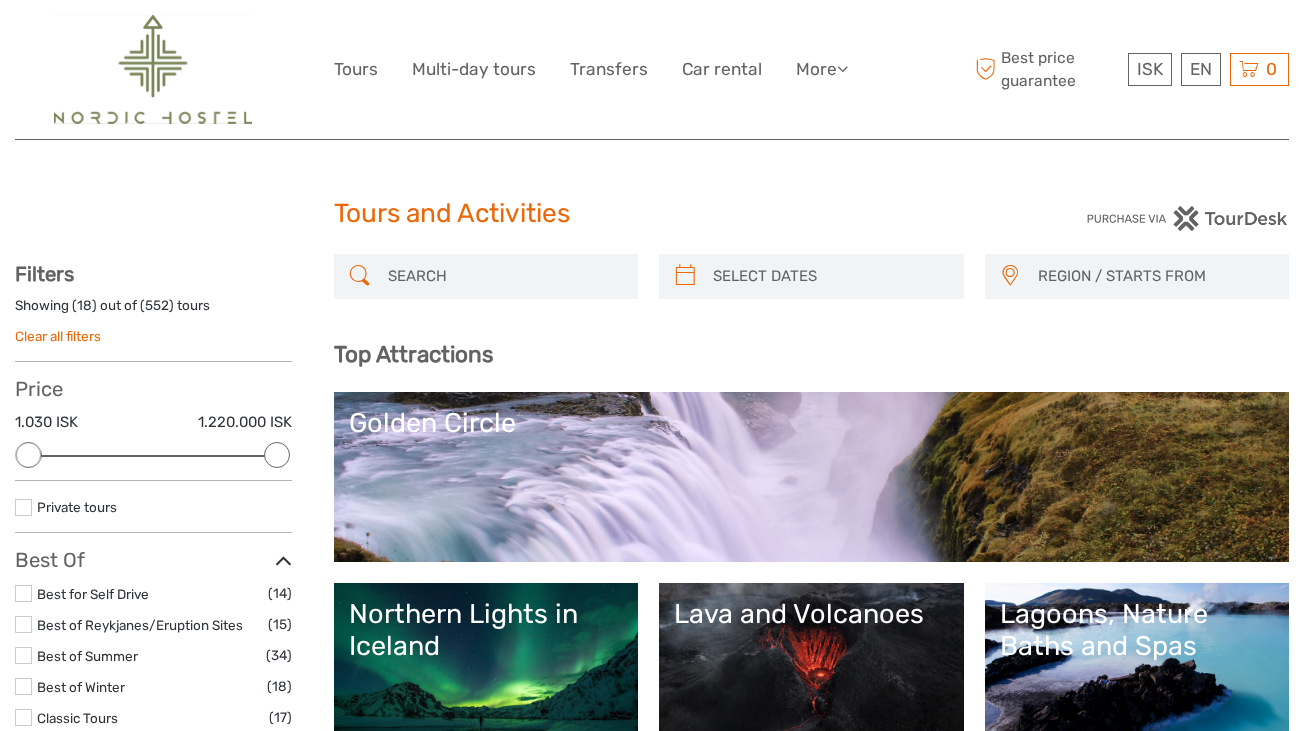 scroll, scrollTop: 0, scrollLeft: 0, axis: both 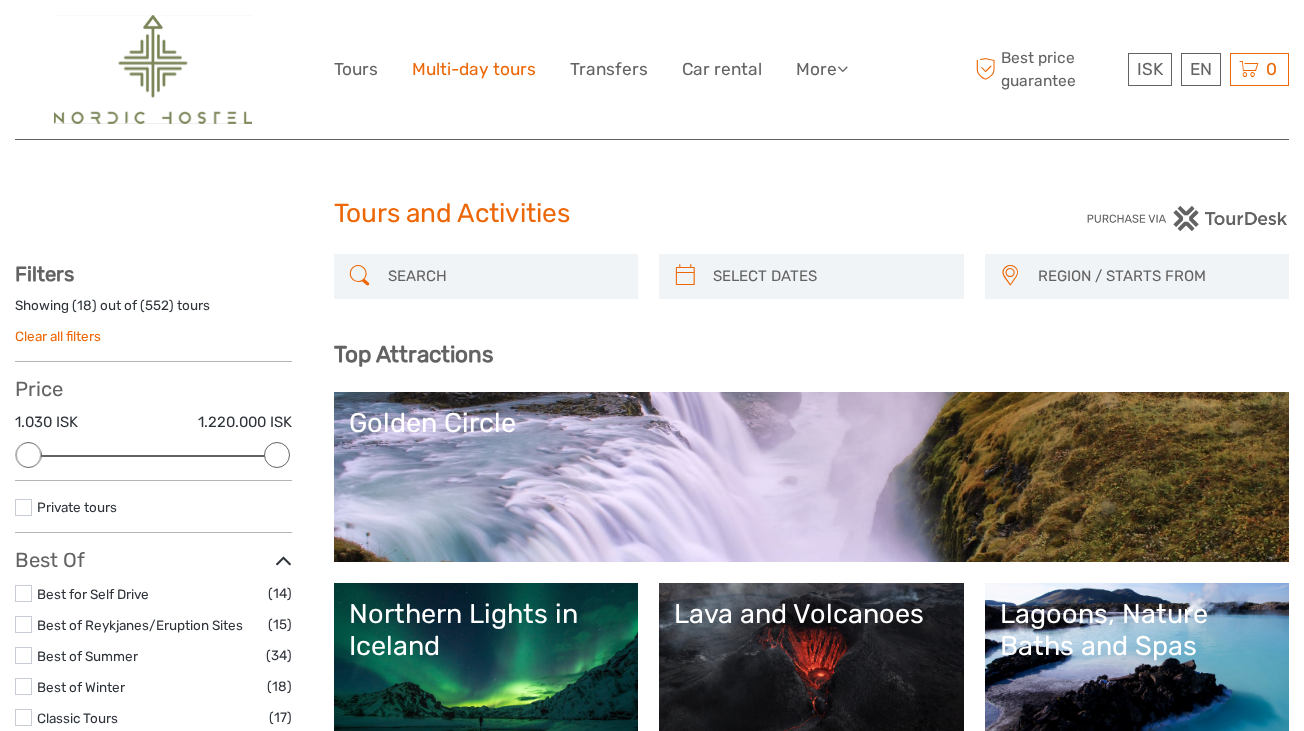 click on "Multi-day tours" at bounding box center [474, 69] 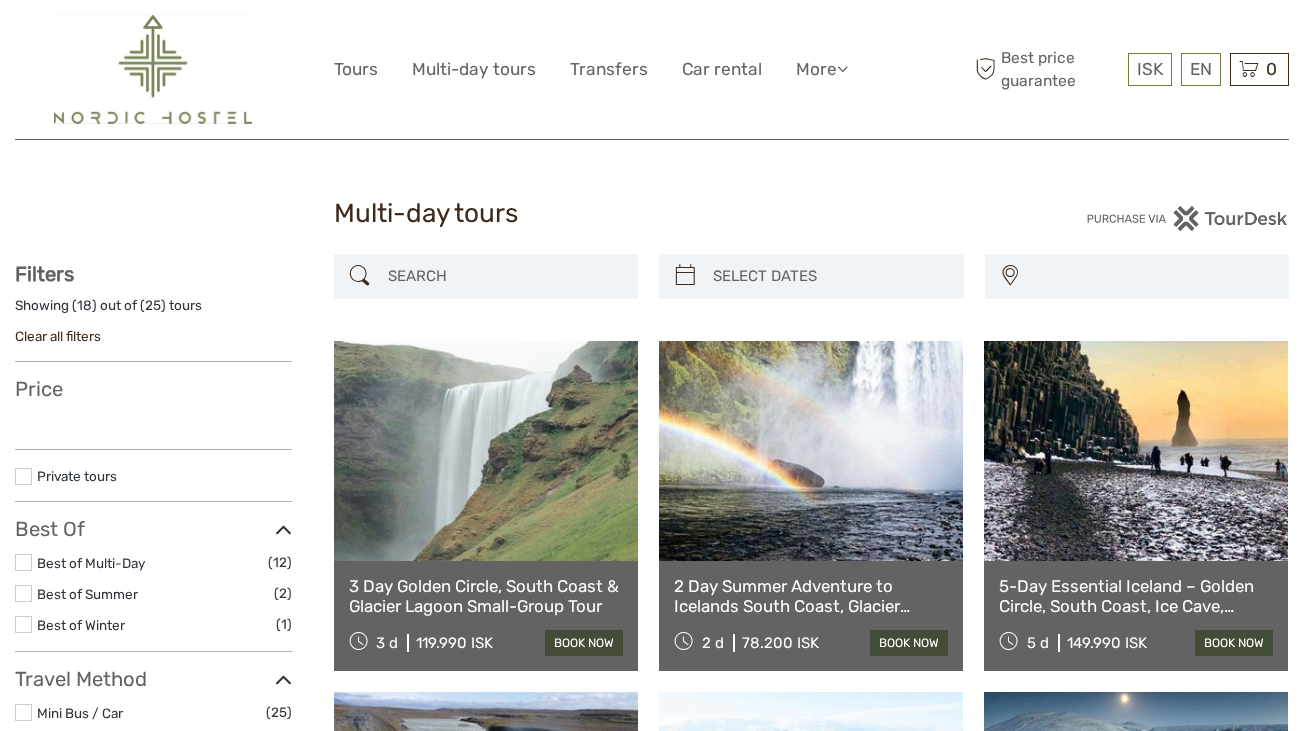 select 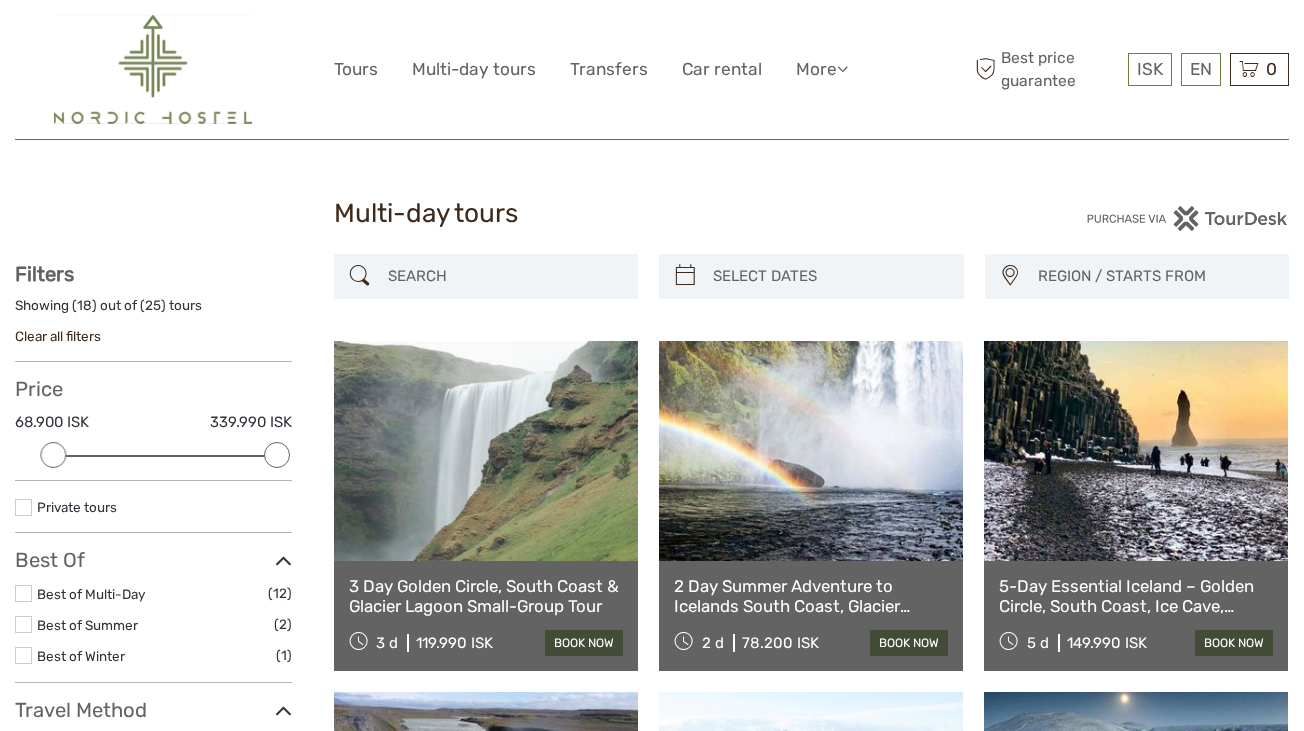 scroll, scrollTop: 125, scrollLeft: 0, axis: vertical 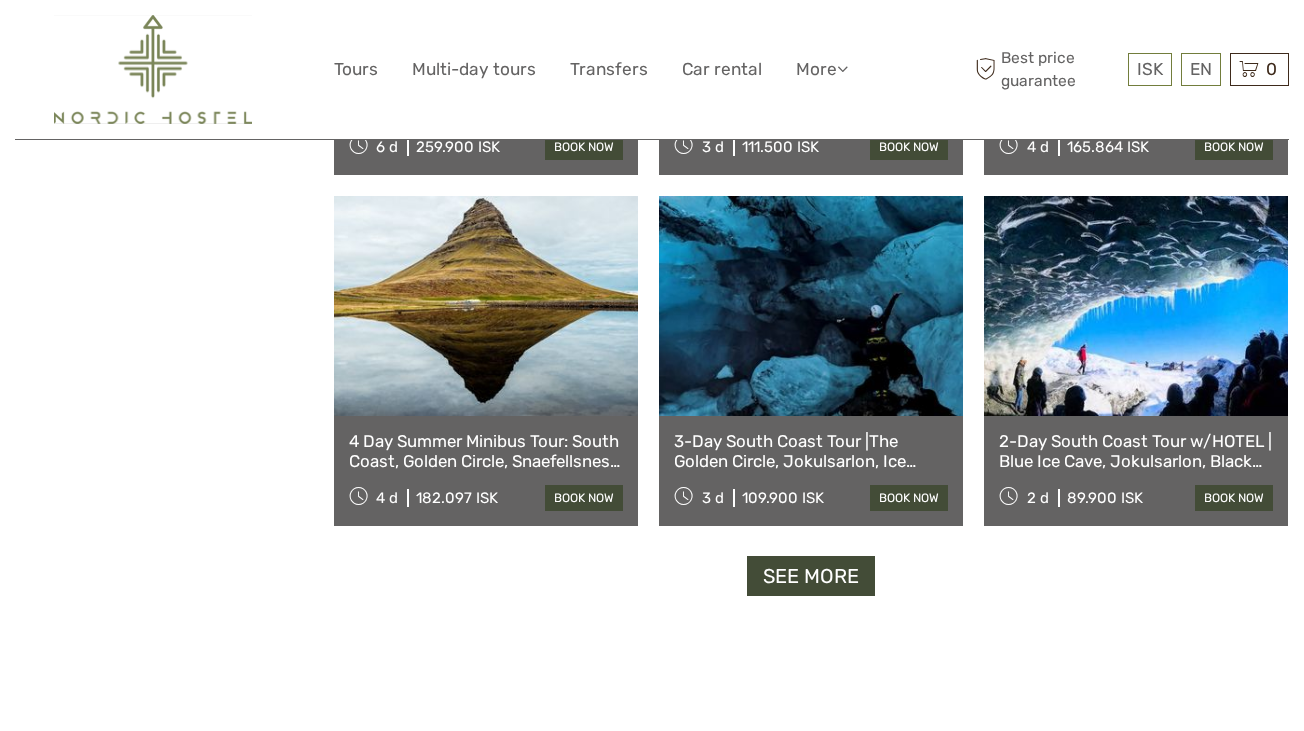 click on "2-Day South Coast Tour w/HOTEL | Blue Ice Cave, Jokulsarlon, Black Beach & Waterfalls" at bounding box center [1136, 451] 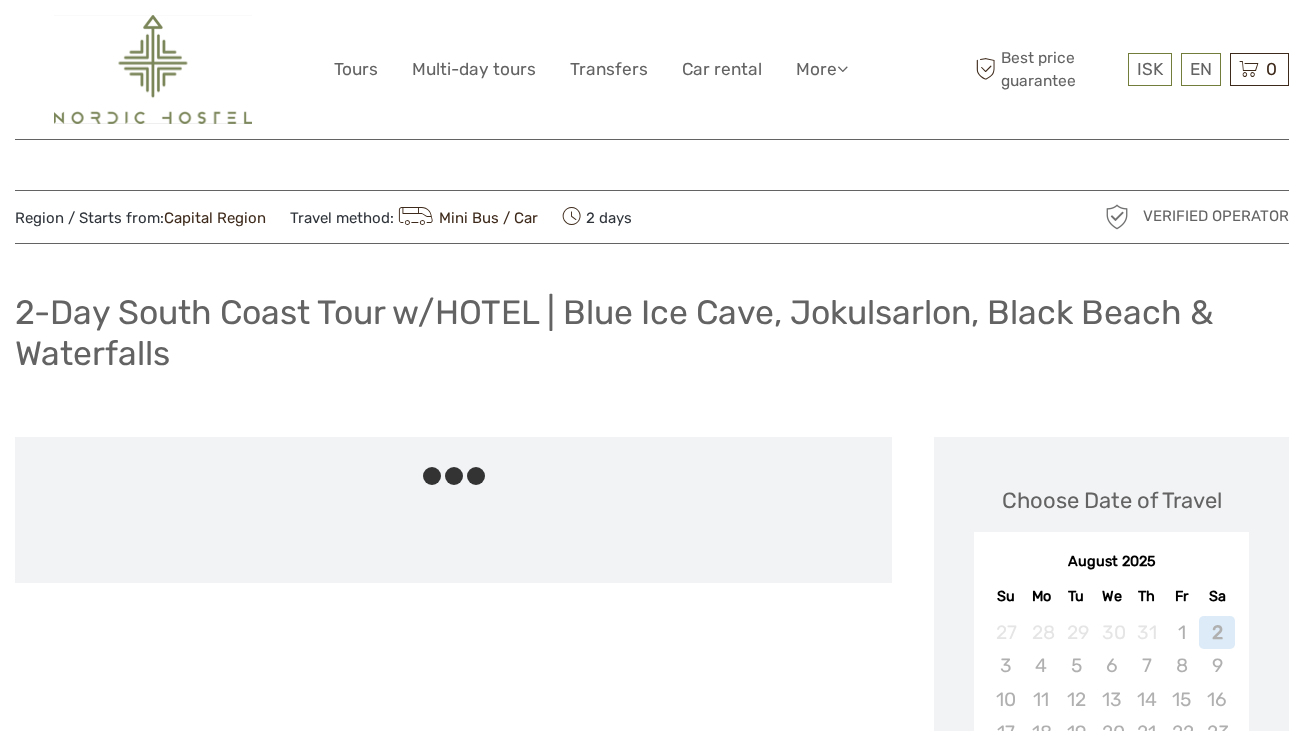 scroll, scrollTop: 0, scrollLeft: 0, axis: both 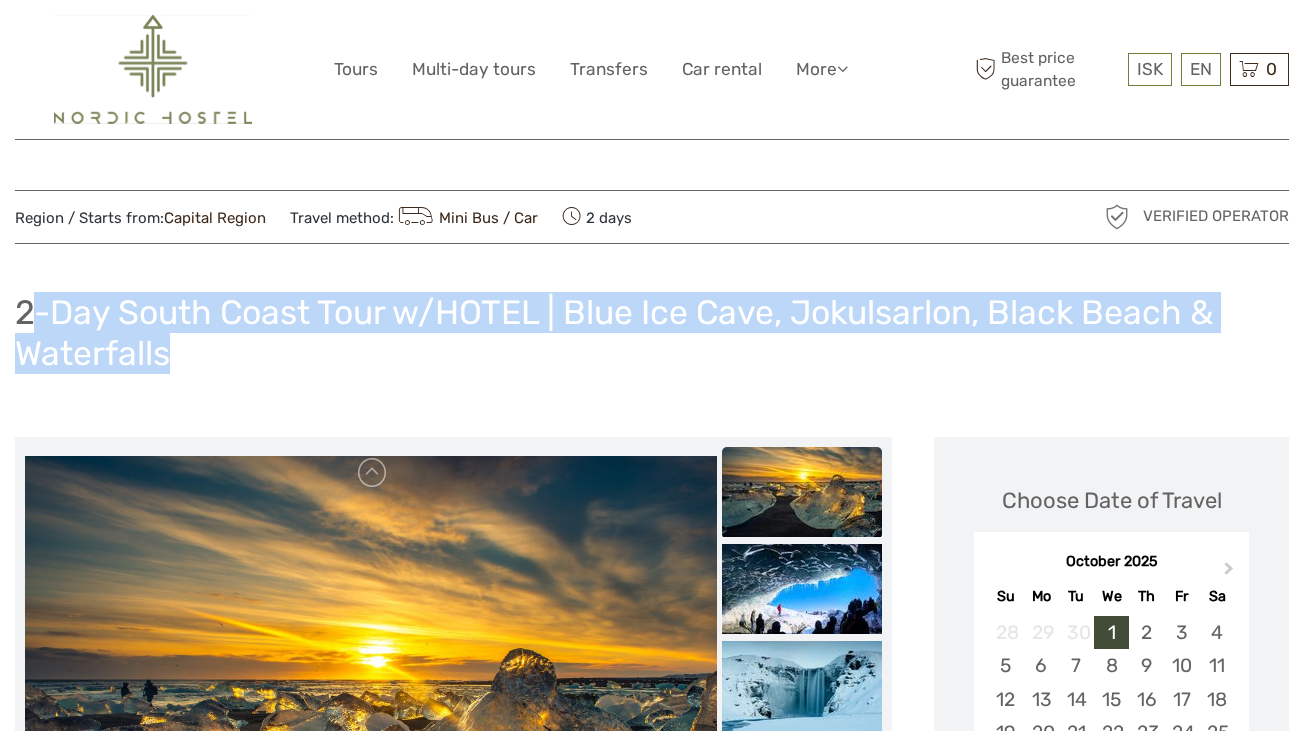 drag, startPoint x: 176, startPoint y: 357, endPoint x: 29, endPoint y: 306, distance: 155.59563 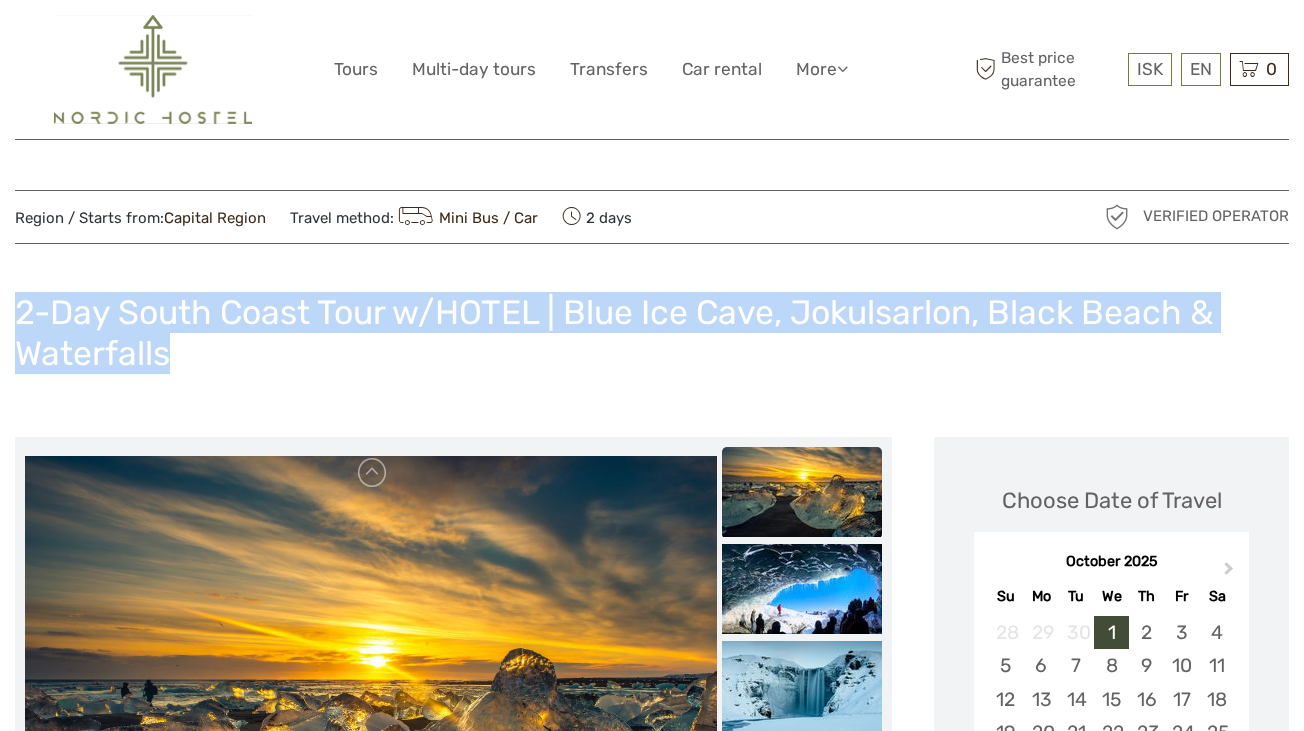 click on "2-Day South Coast Tour w/HOTEL | Blue Ice Cave, Jokulsarlon, Black Beach & Waterfalls" at bounding box center (652, 332) 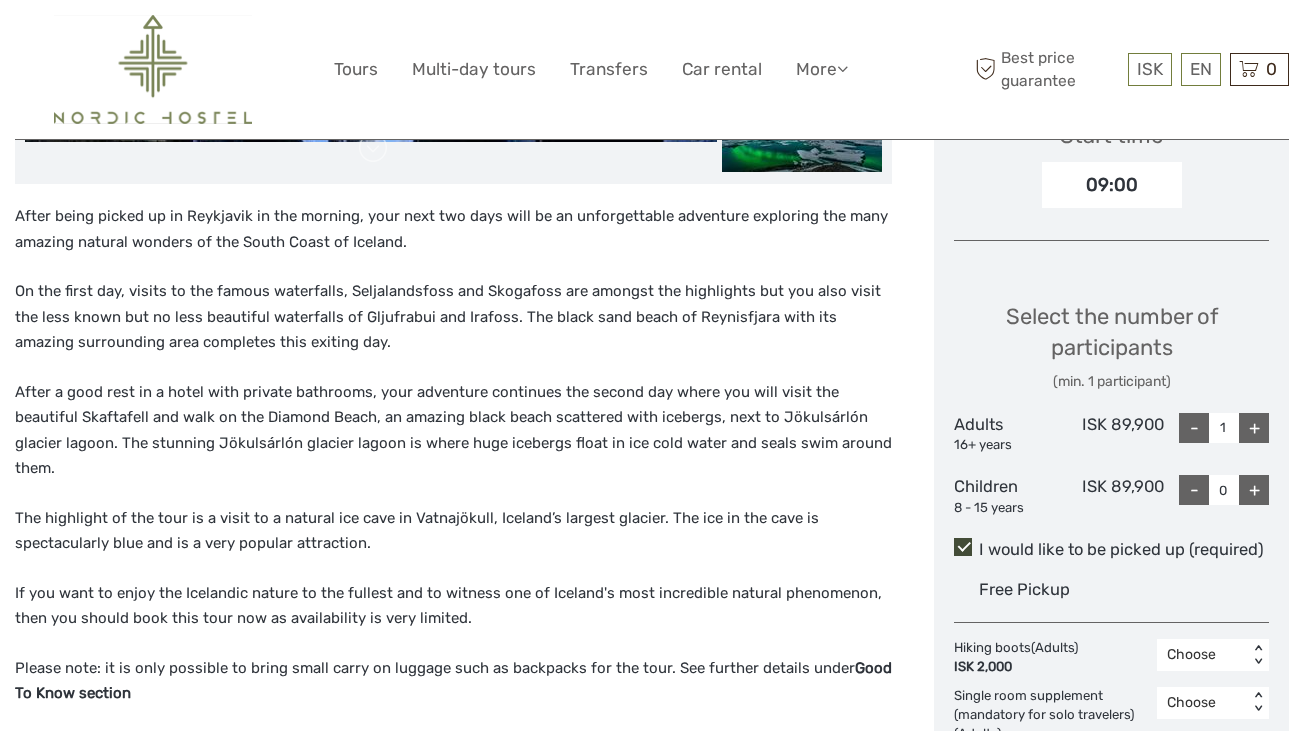 scroll, scrollTop: 800, scrollLeft: 0, axis: vertical 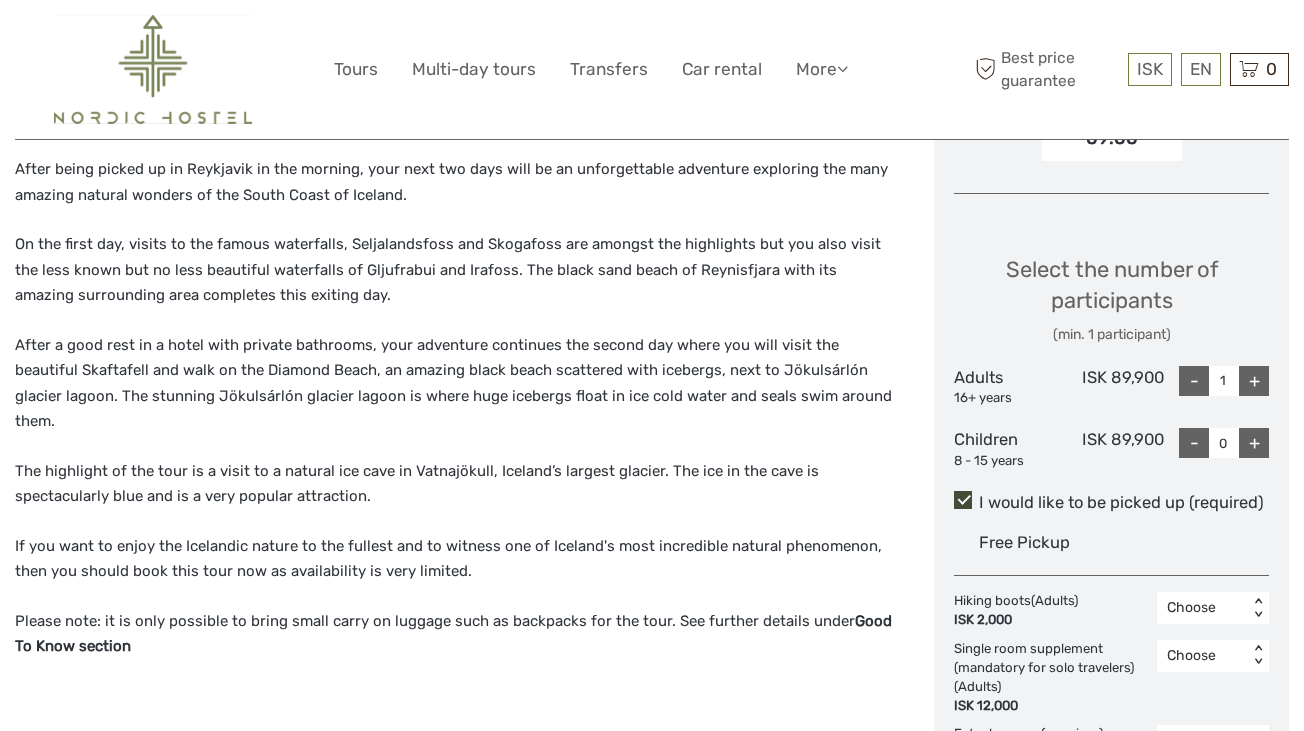 click on "+" at bounding box center (1254, 381) 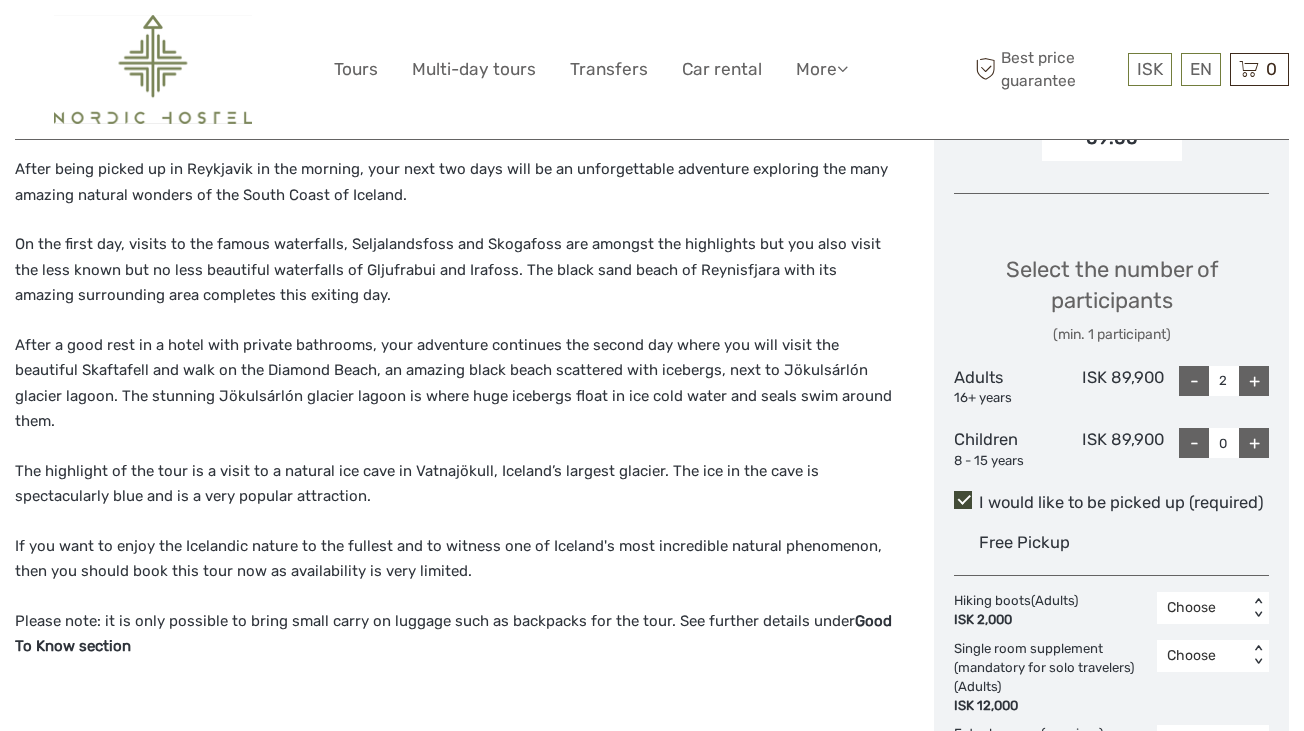 click on "-" at bounding box center [1194, 381] 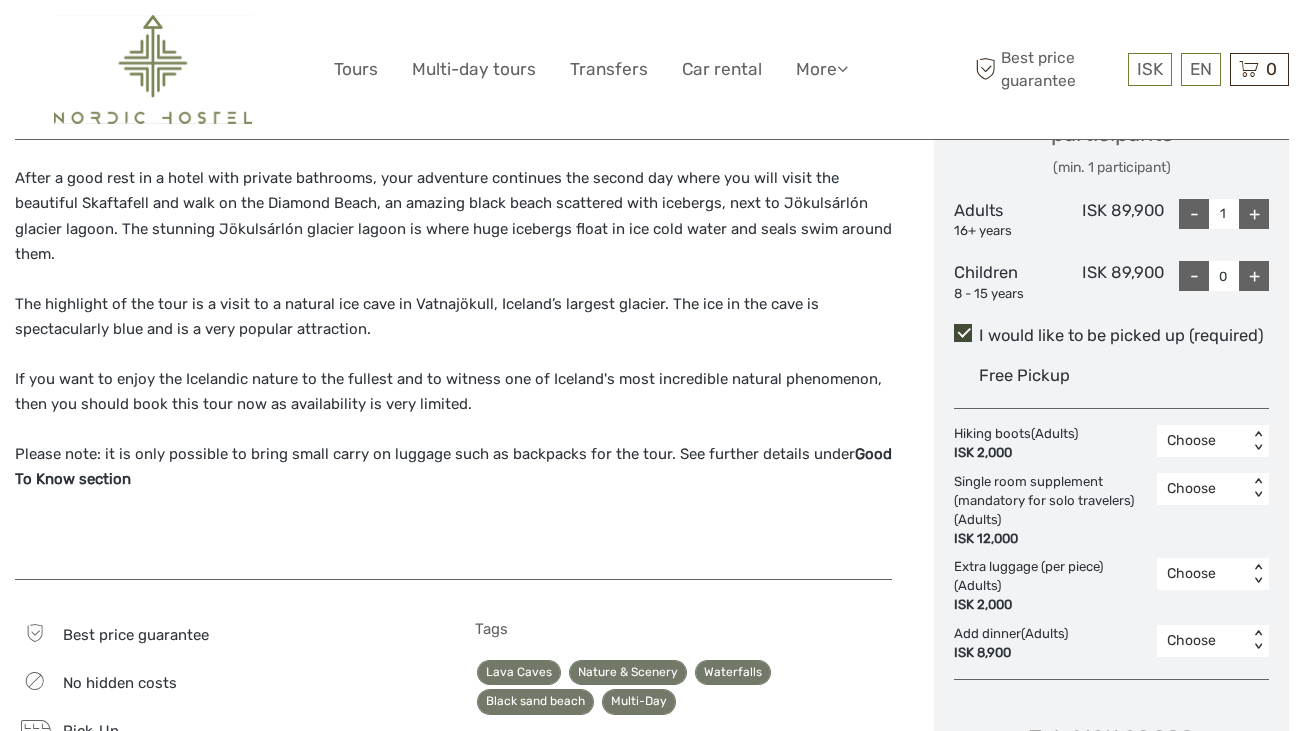 scroll, scrollTop: 1000, scrollLeft: 0, axis: vertical 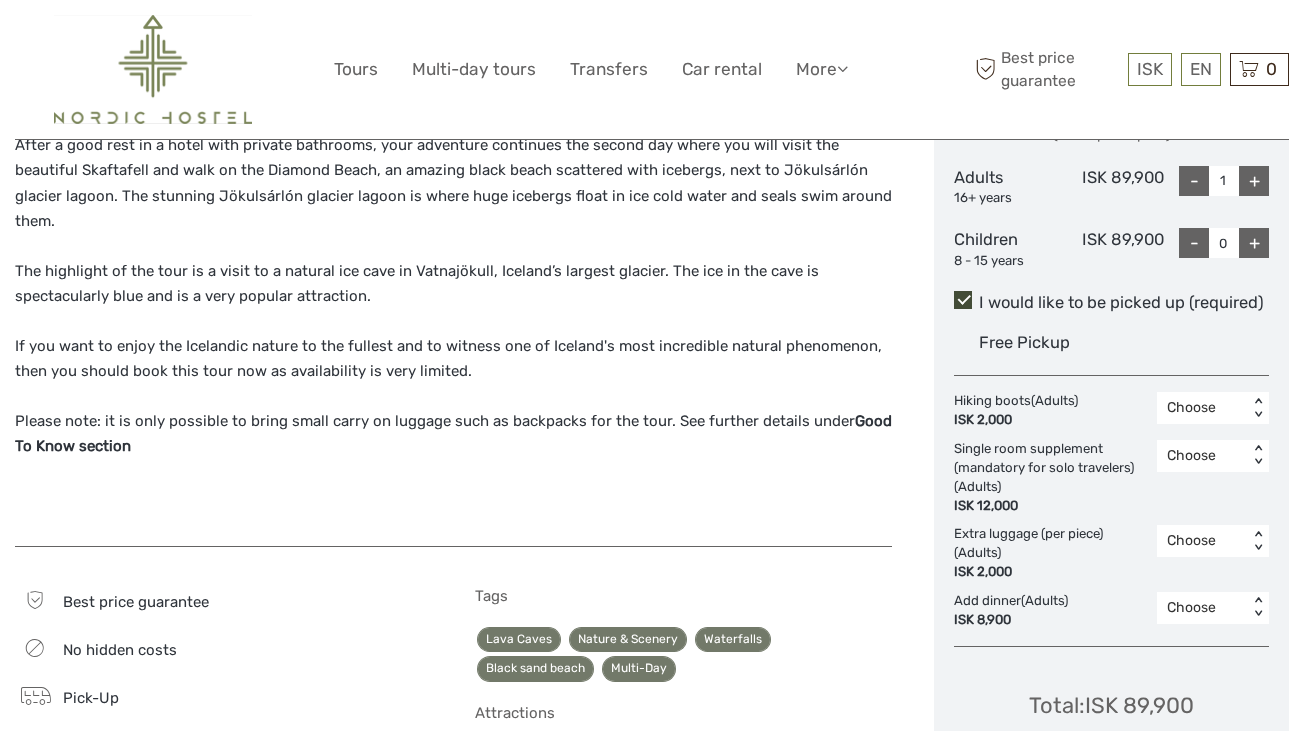 click on "Choose" at bounding box center (1202, 408) 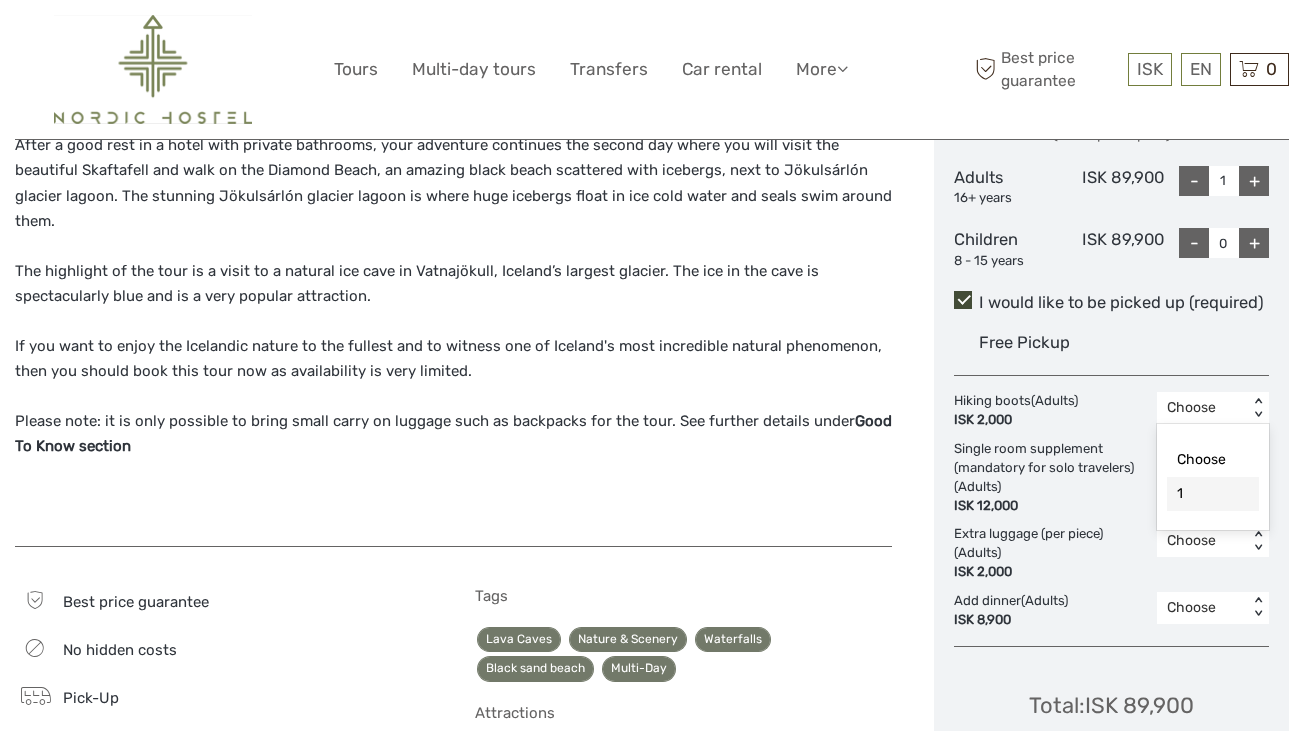 click on "1" at bounding box center (1213, 494) 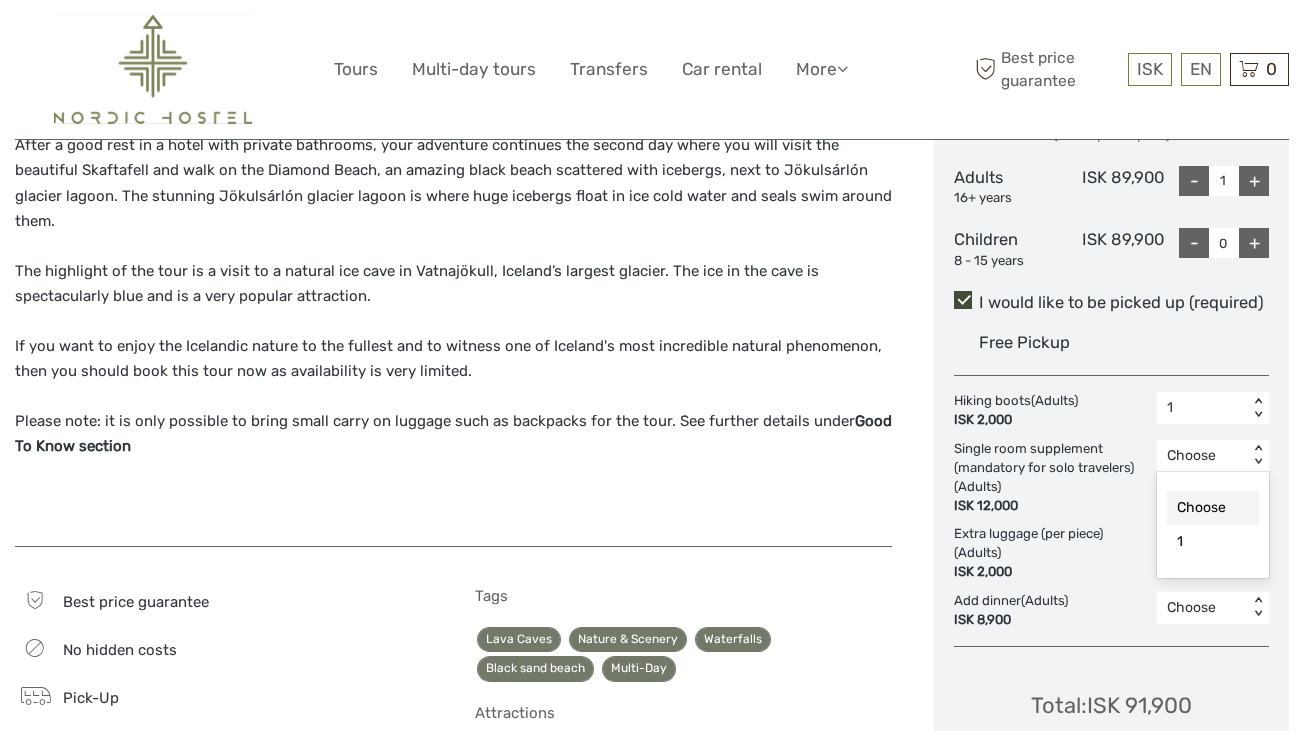 click on "Choose" at bounding box center (1202, 456) 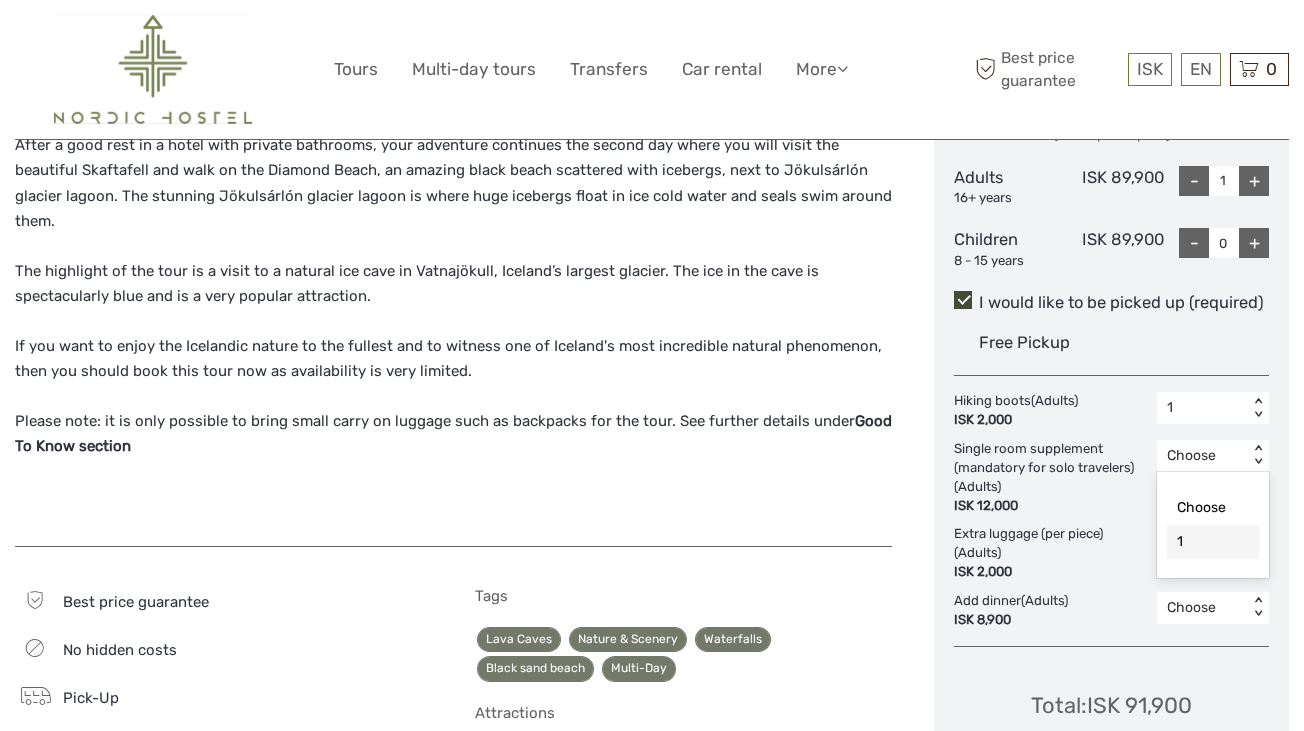 click on "1" at bounding box center [1213, 542] 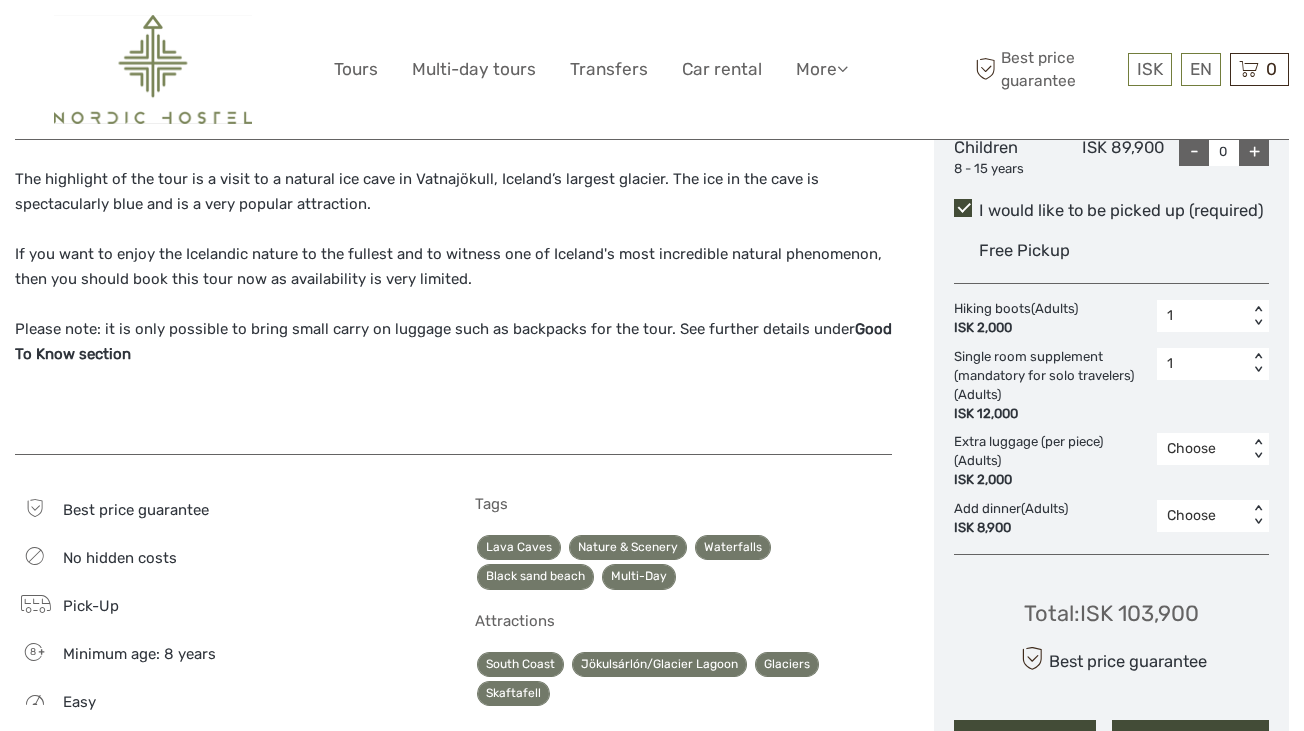scroll, scrollTop: 1100, scrollLeft: 0, axis: vertical 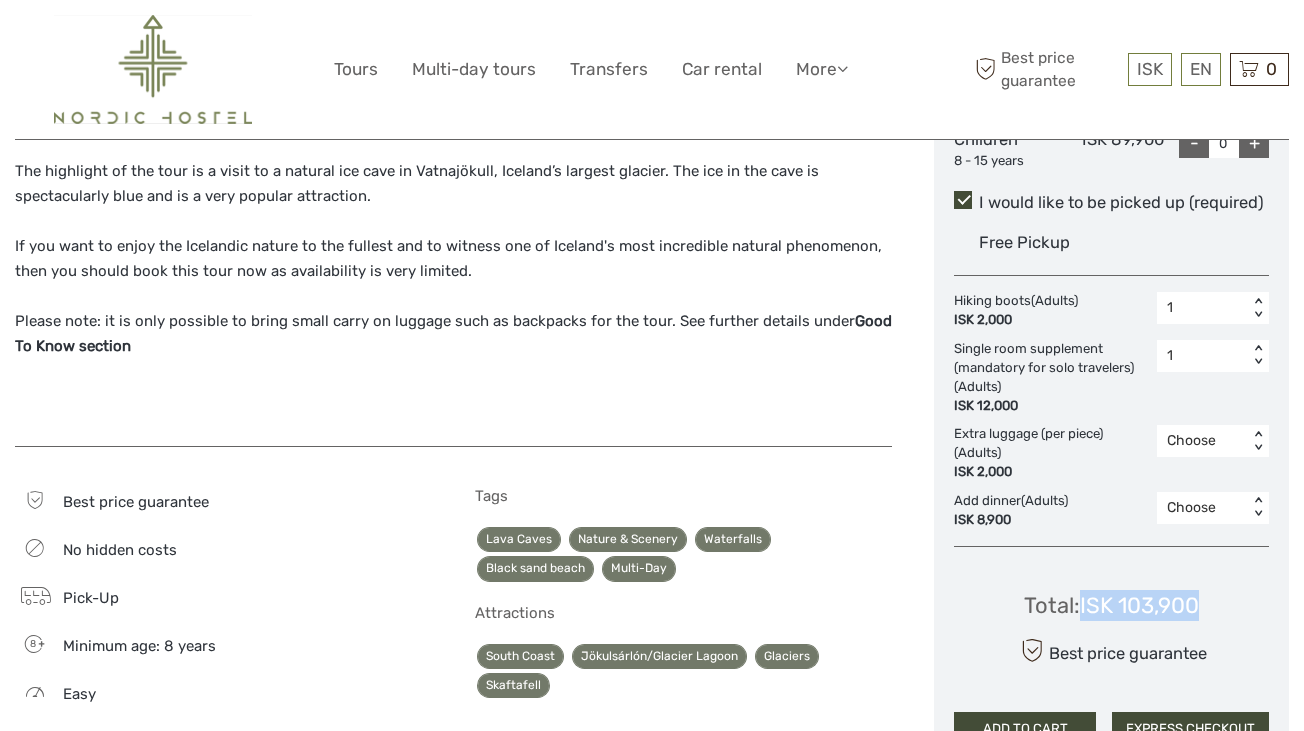 drag, startPoint x: 1209, startPoint y: 605, endPoint x: 1080, endPoint y: 605, distance: 129 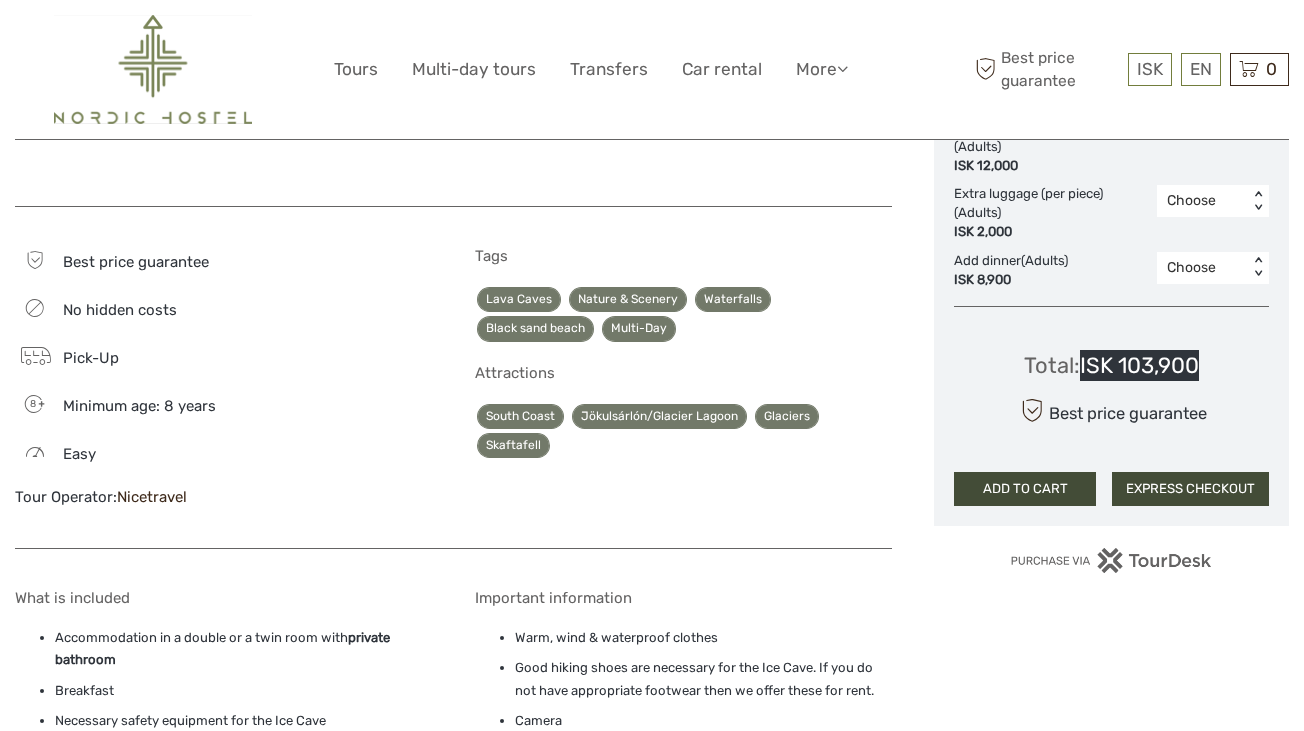 scroll, scrollTop: 1200, scrollLeft: 0, axis: vertical 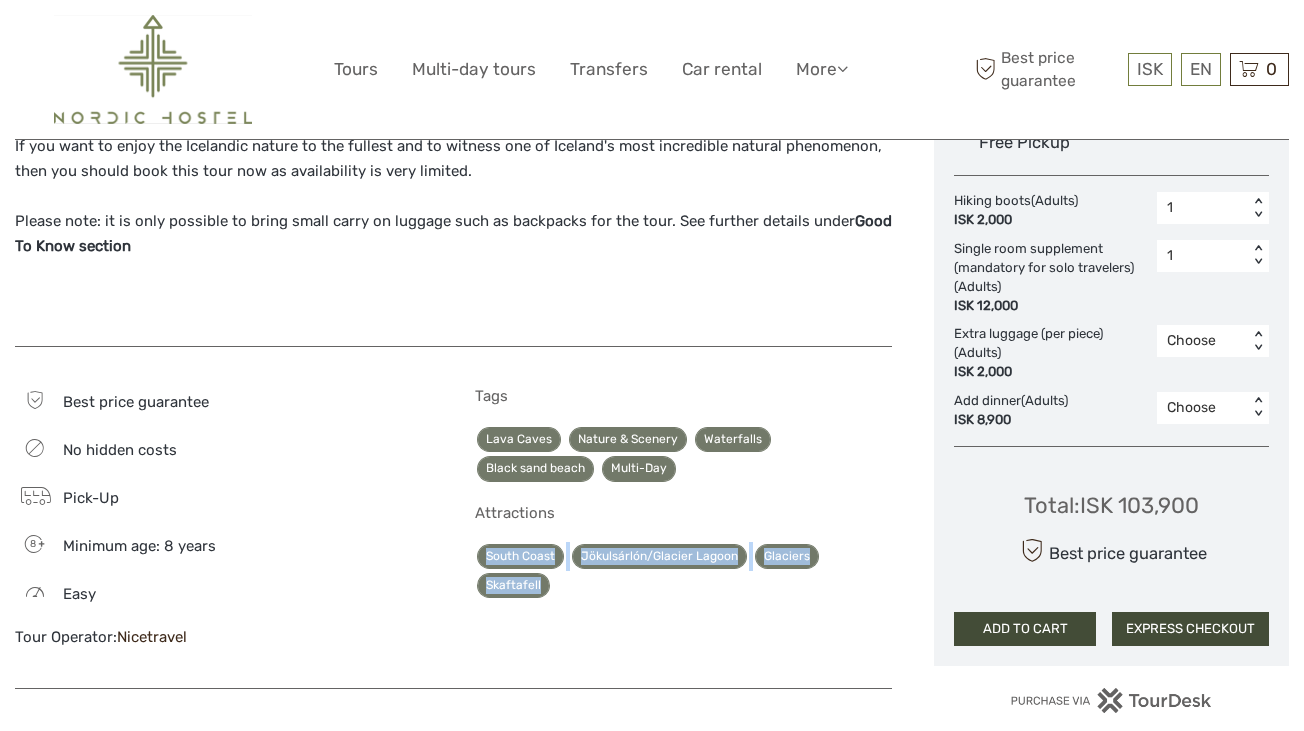 drag, startPoint x: 473, startPoint y: 530, endPoint x: 888, endPoint y: 547, distance: 415.34805 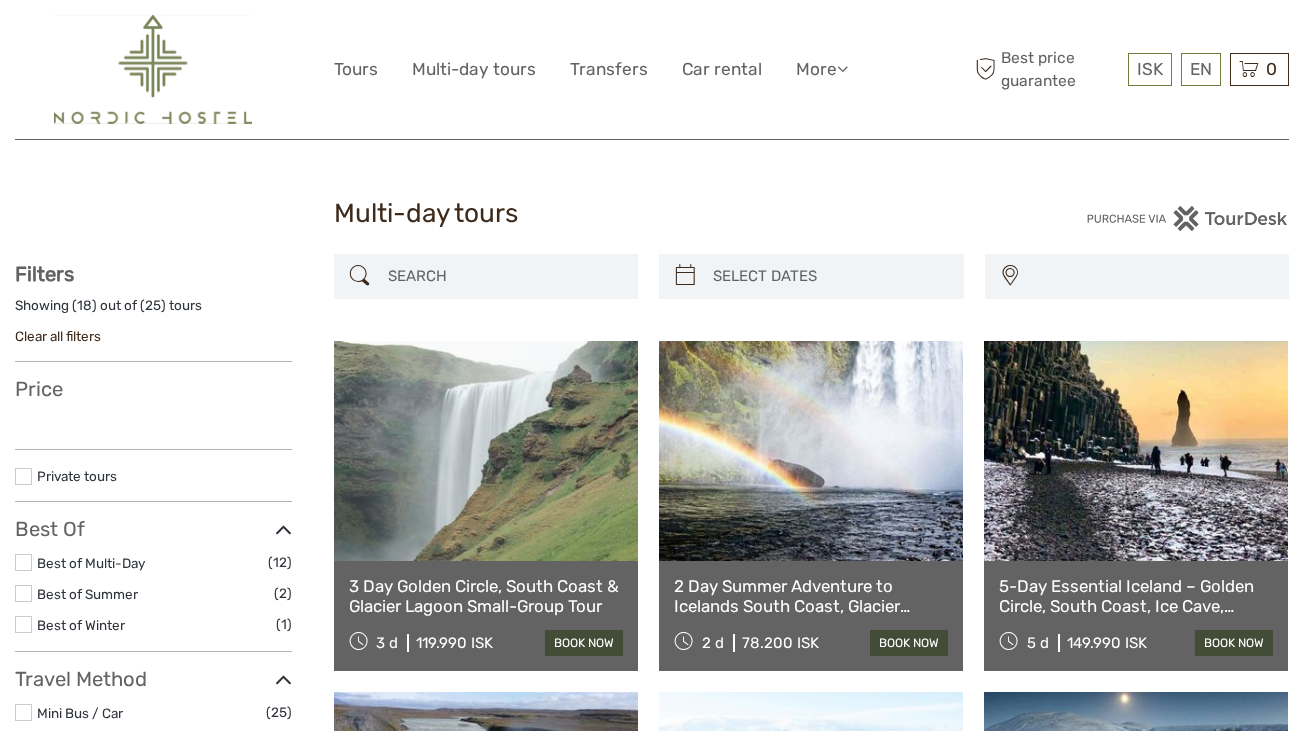 select 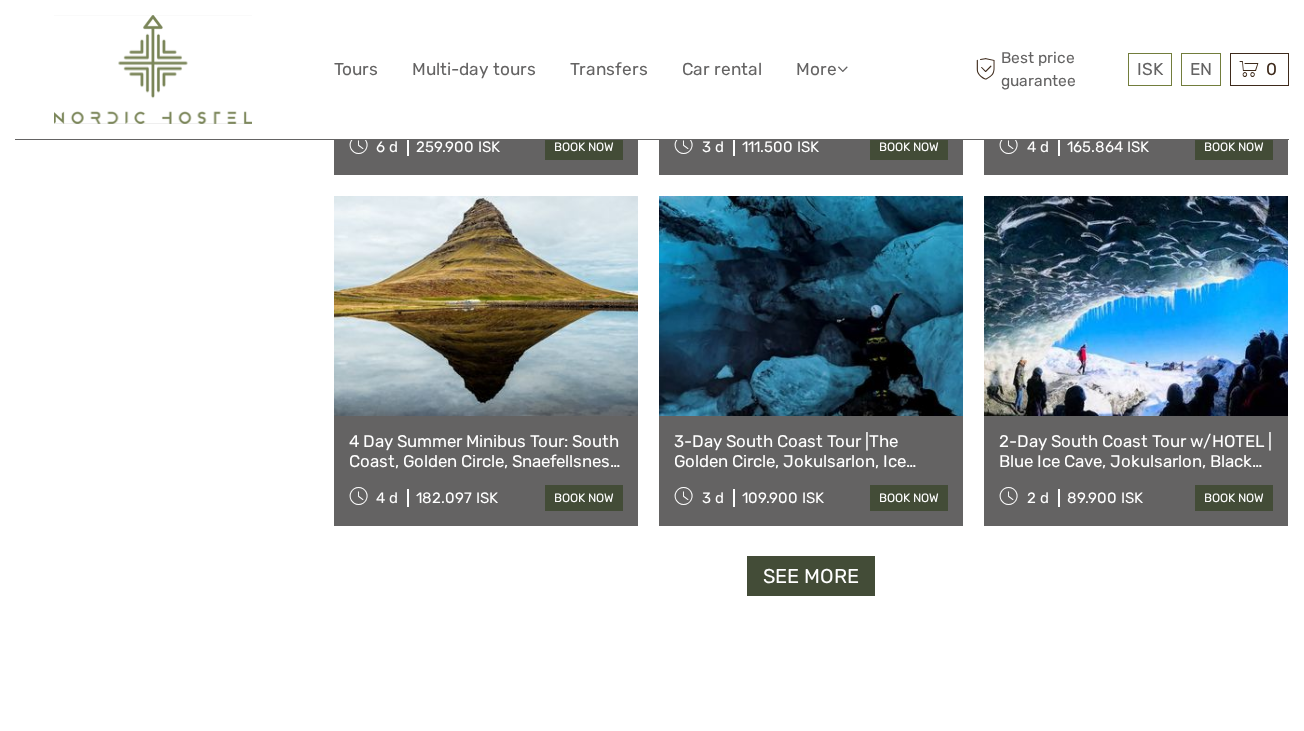 select 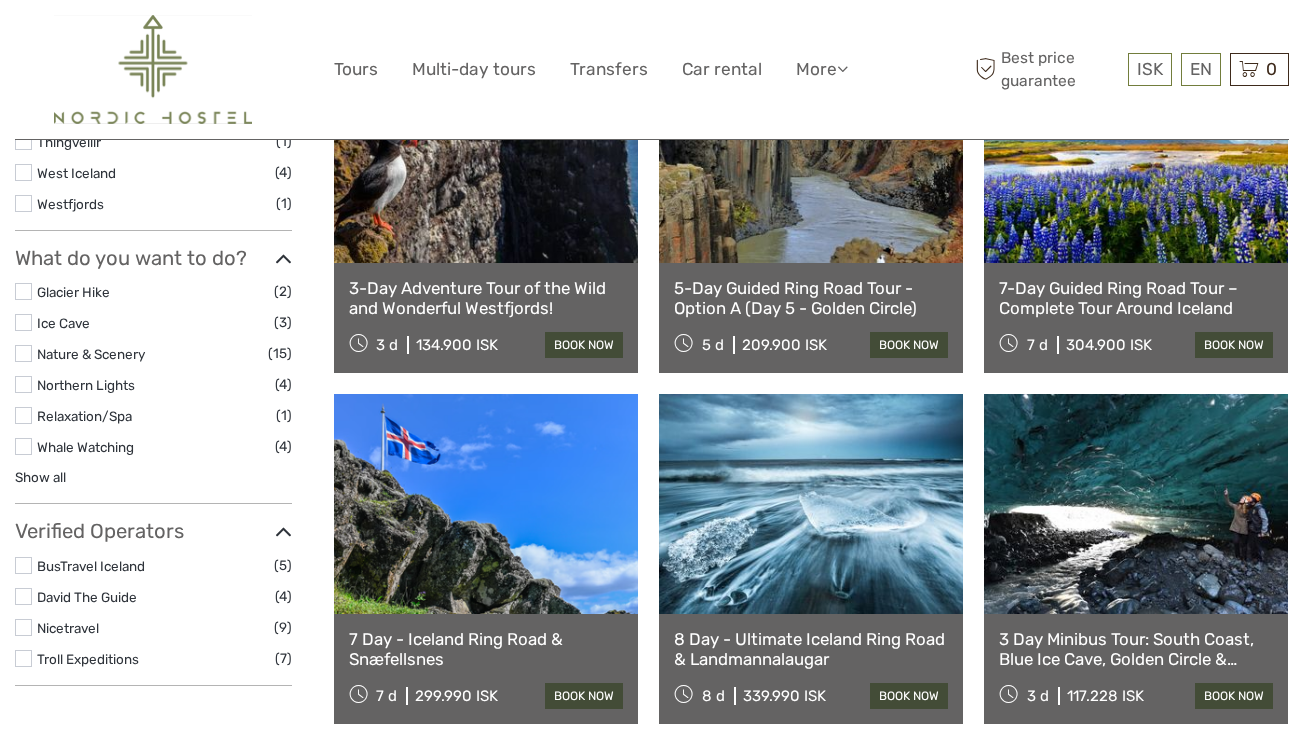 scroll, scrollTop: 872, scrollLeft: 0, axis: vertical 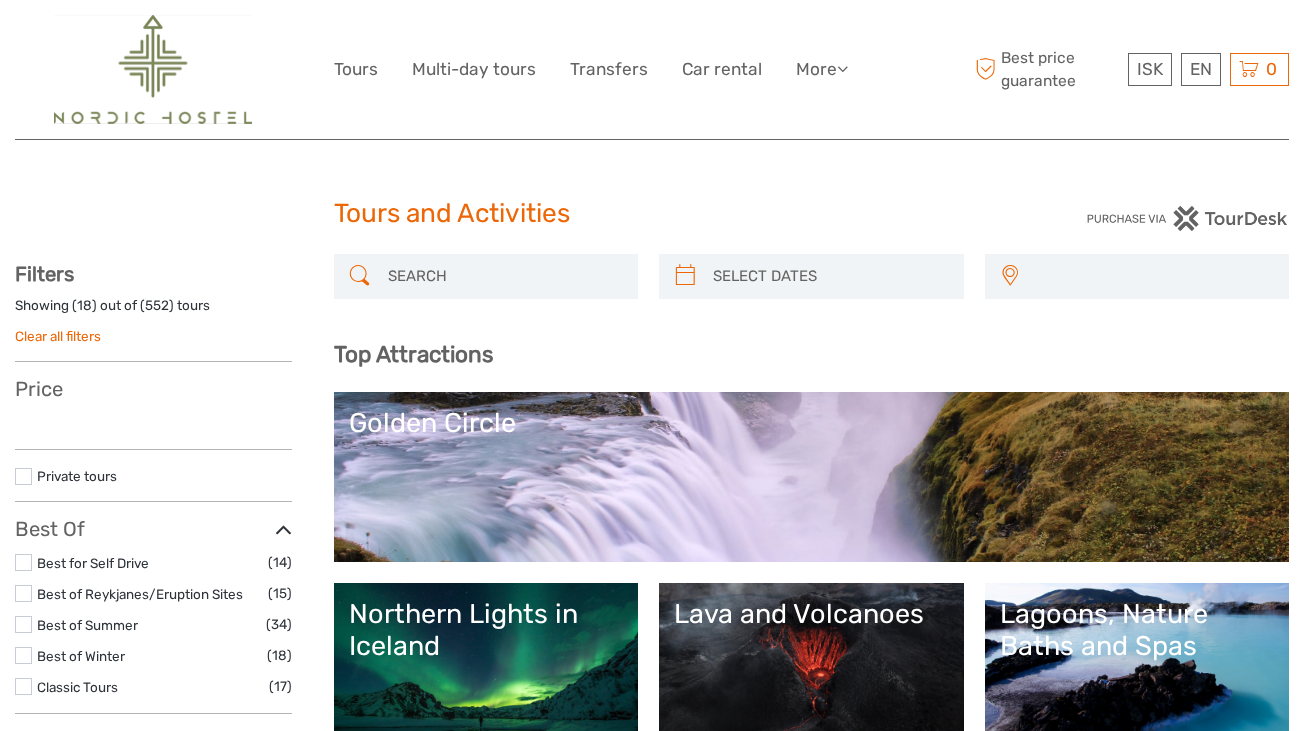 select 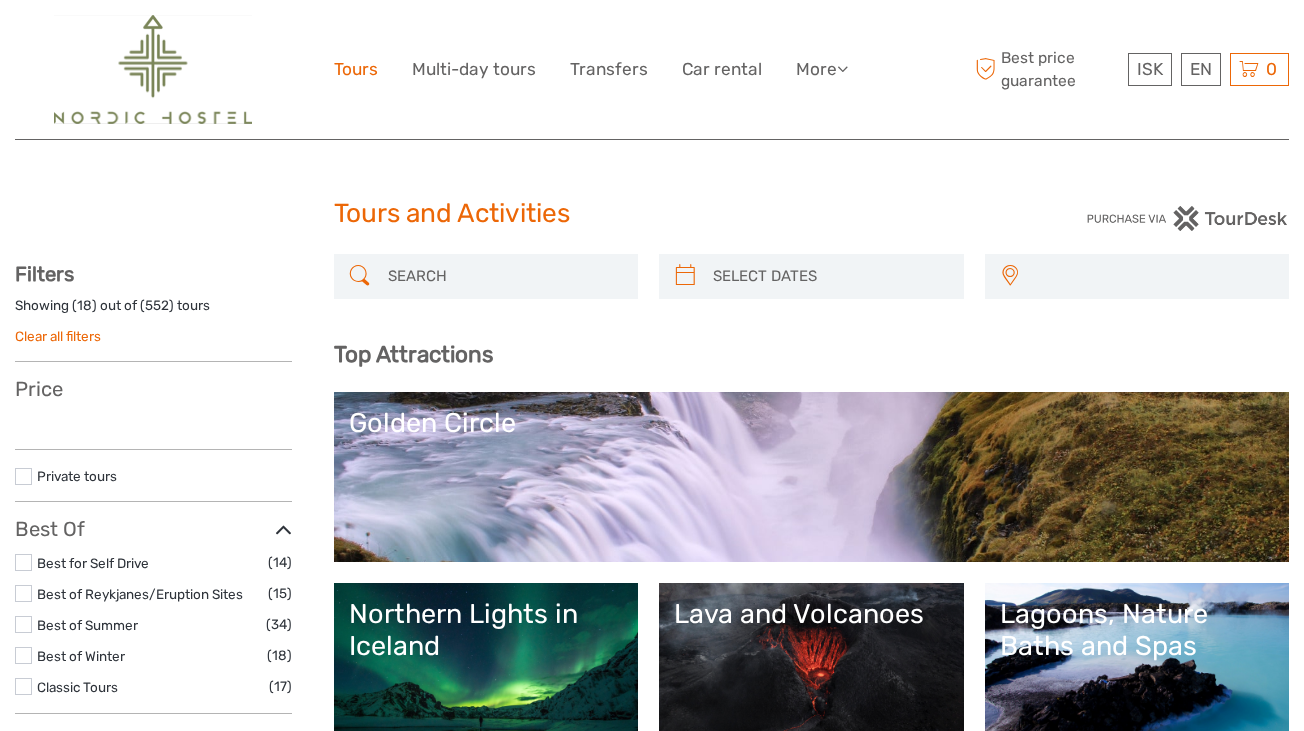 select 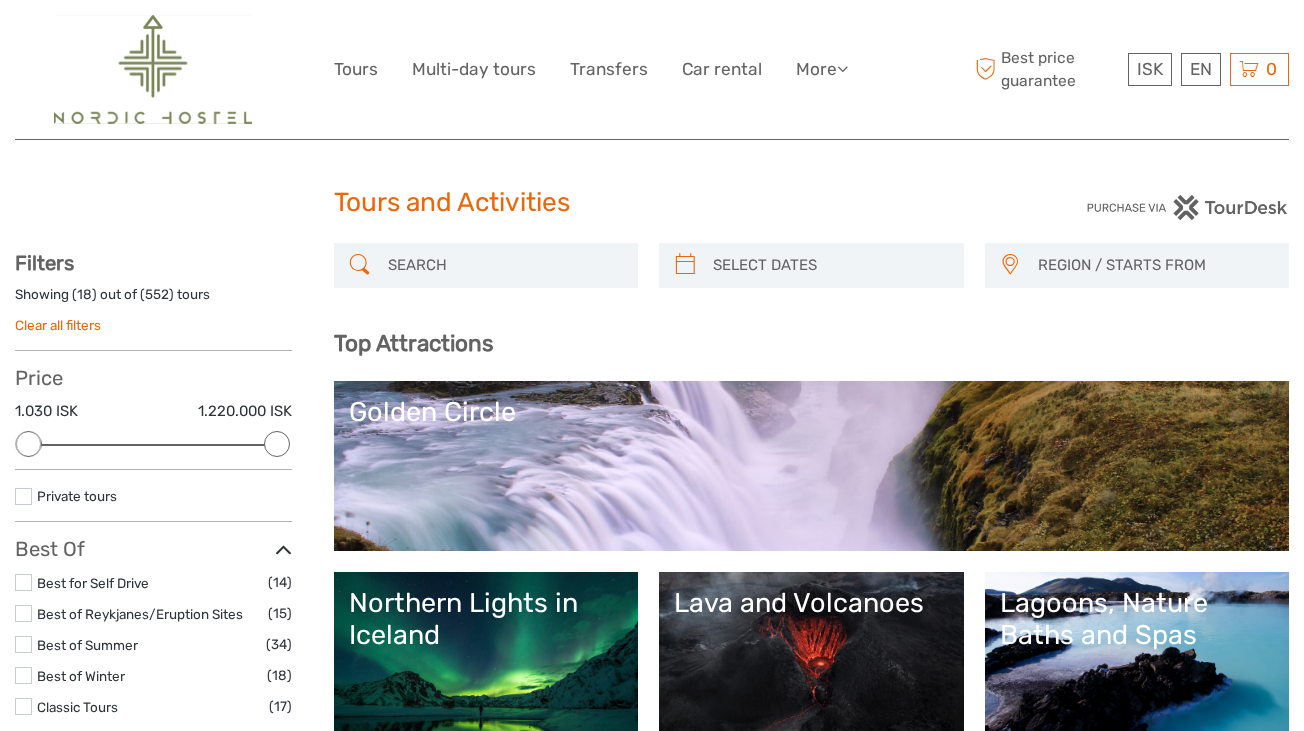 scroll, scrollTop: 200, scrollLeft: 0, axis: vertical 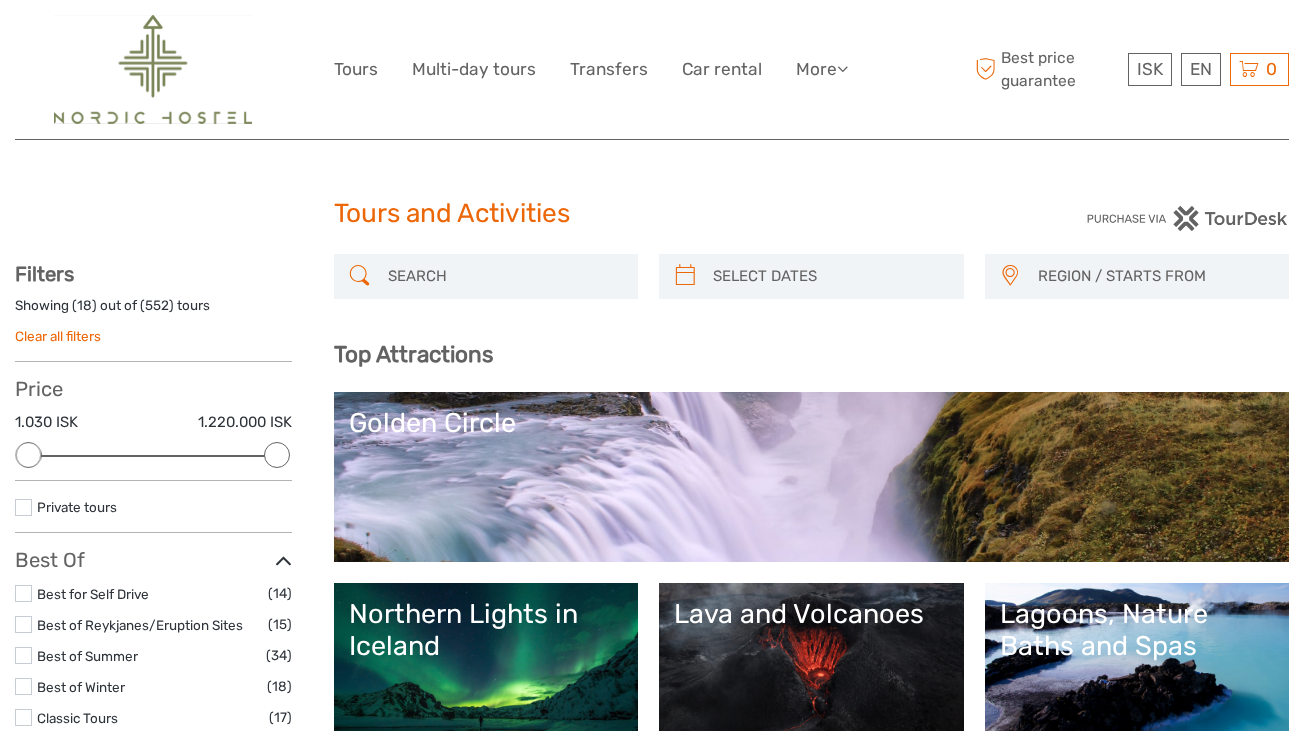 click on "Golden Circle" at bounding box center (812, 423) 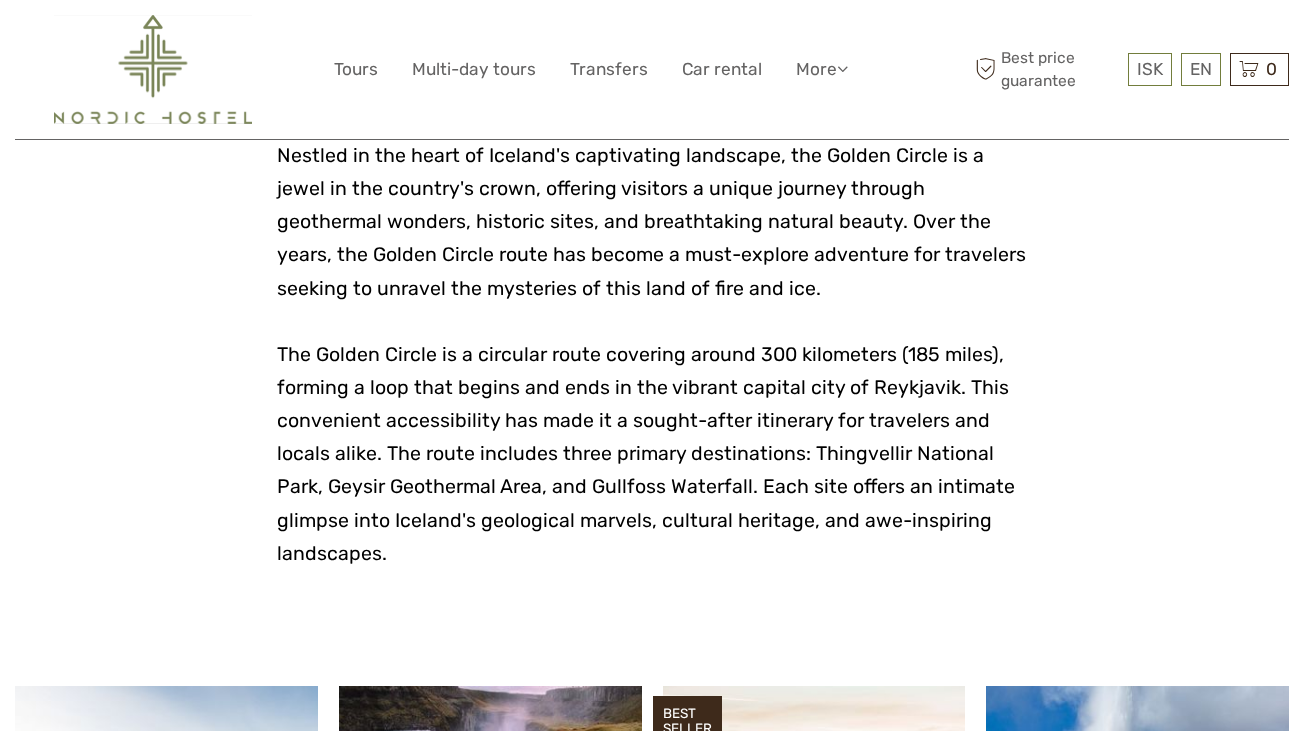 scroll, scrollTop: 500, scrollLeft: 0, axis: vertical 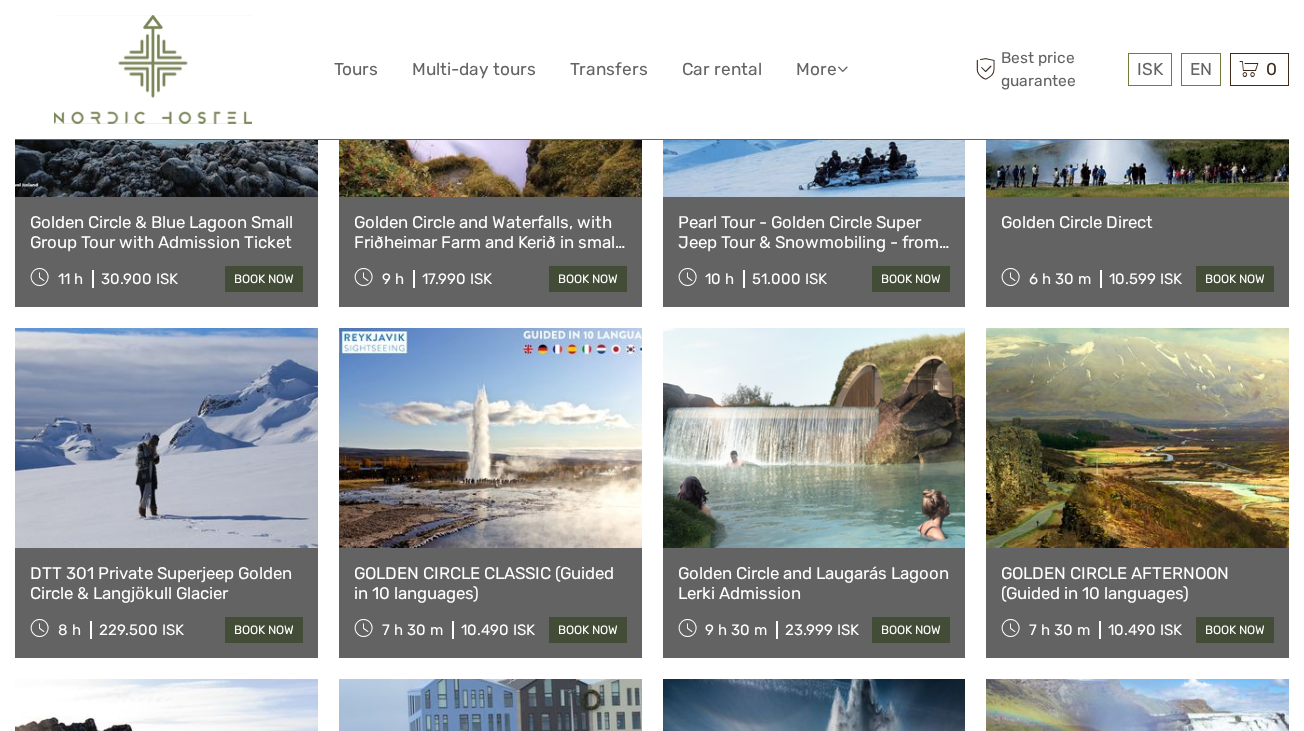 click on "GOLDEN CIRCLE CLASSIC (Guided in 10 languages)" at bounding box center [490, 583] 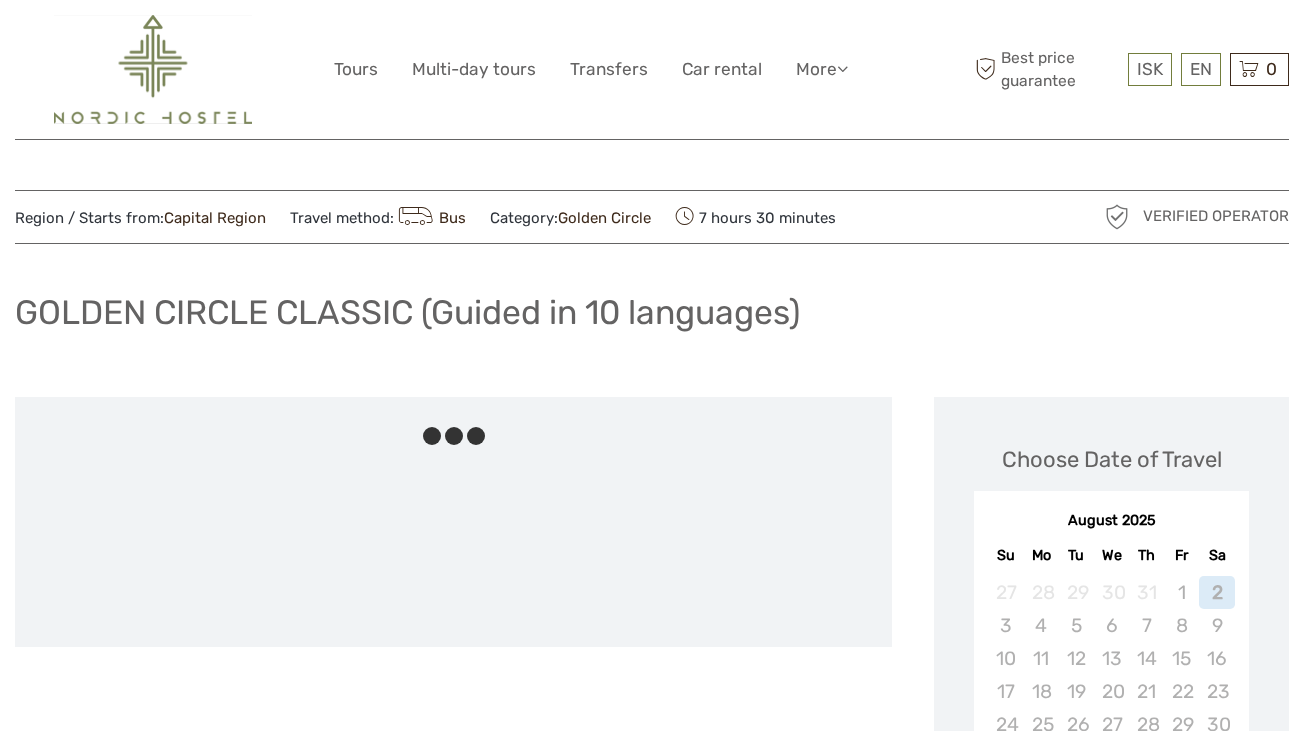 scroll, scrollTop: 0, scrollLeft: 0, axis: both 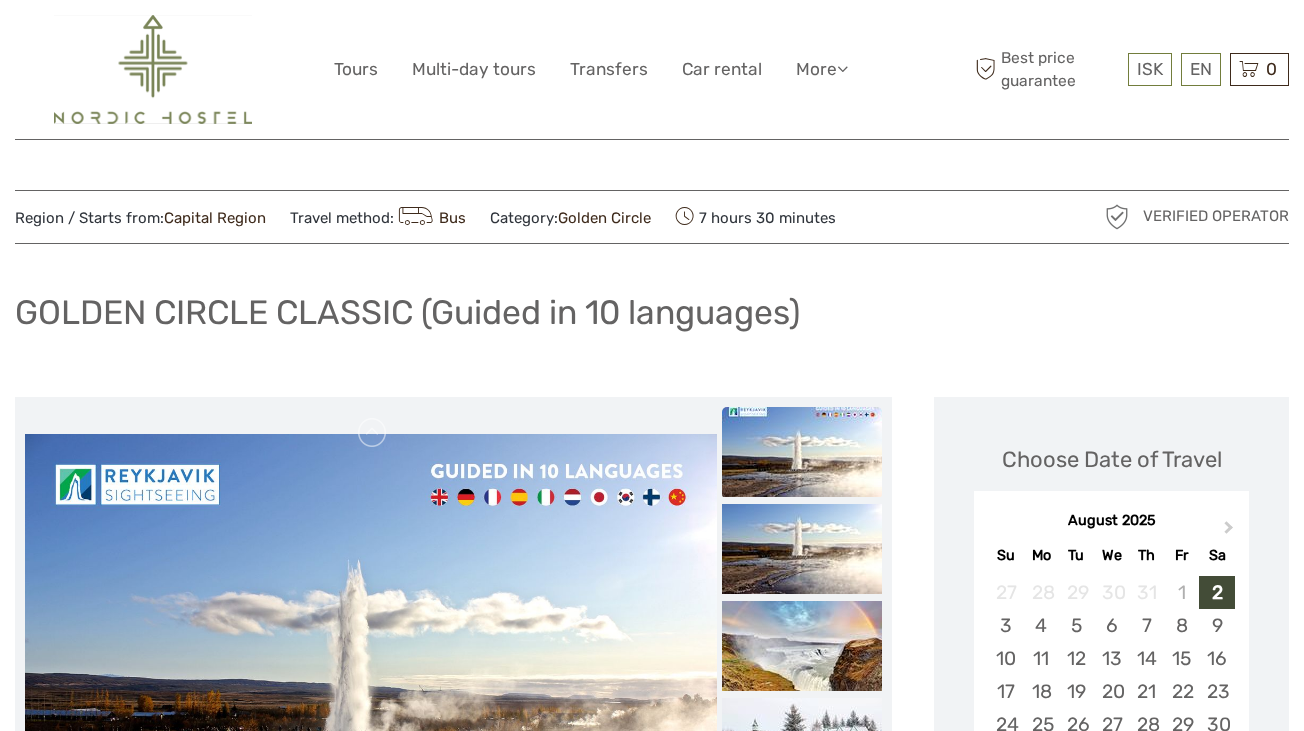 drag, startPoint x: 808, startPoint y: 327, endPoint x: 93, endPoint y: 348, distance: 715.30835 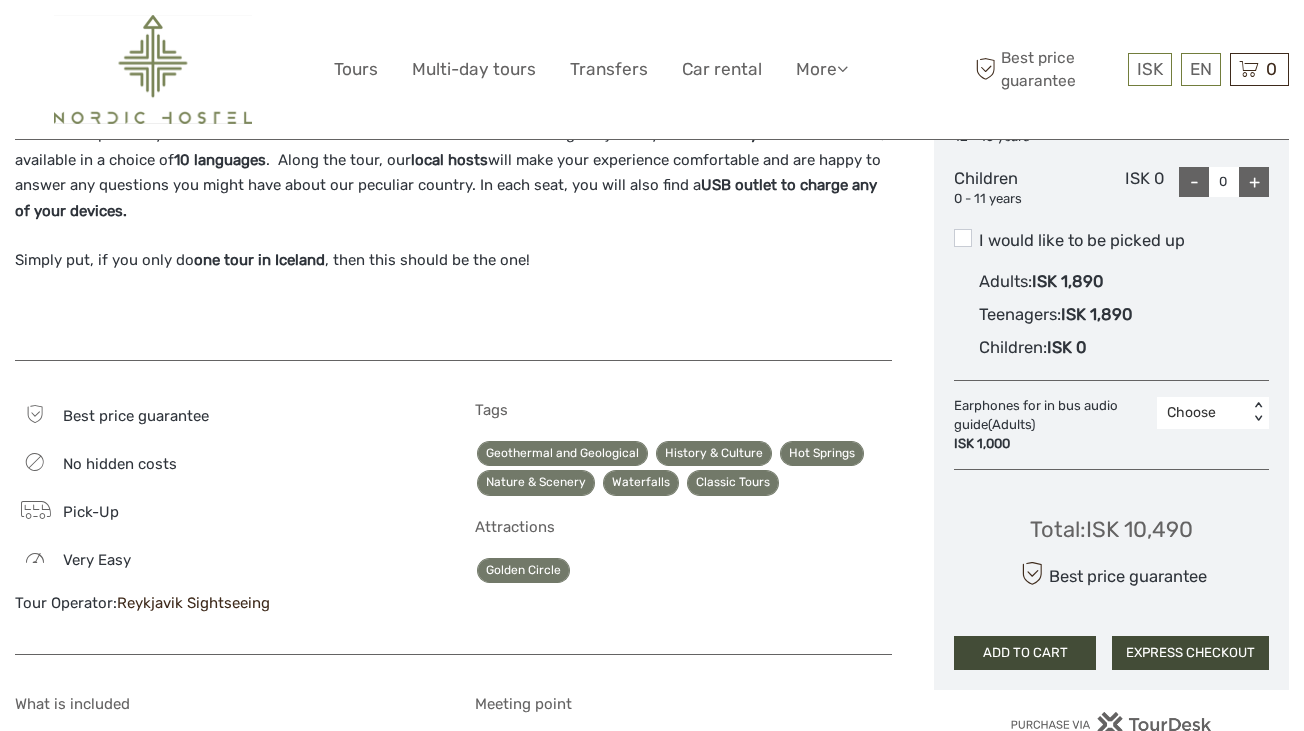 scroll, scrollTop: 1100, scrollLeft: 0, axis: vertical 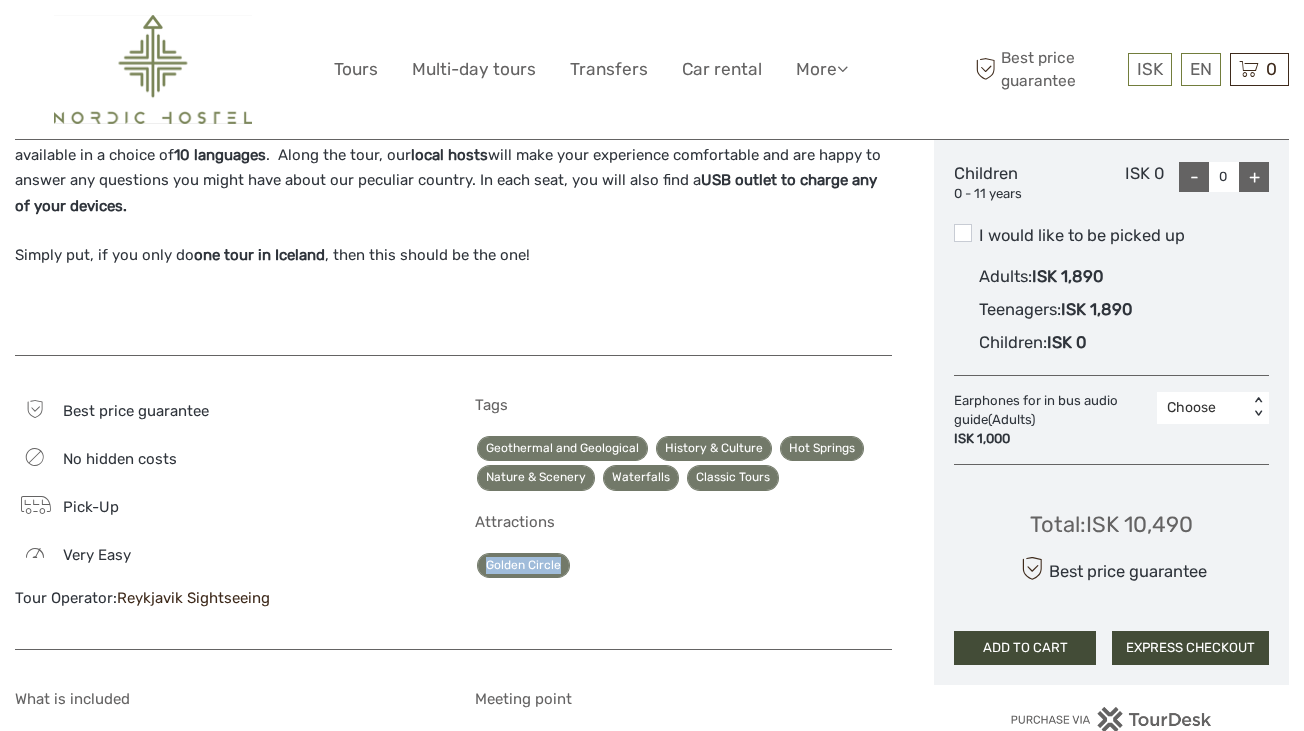 drag, startPoint x: 586, startPoint y: 561, endPoint x: 464, endPoint y: 571, distance: 122.40915 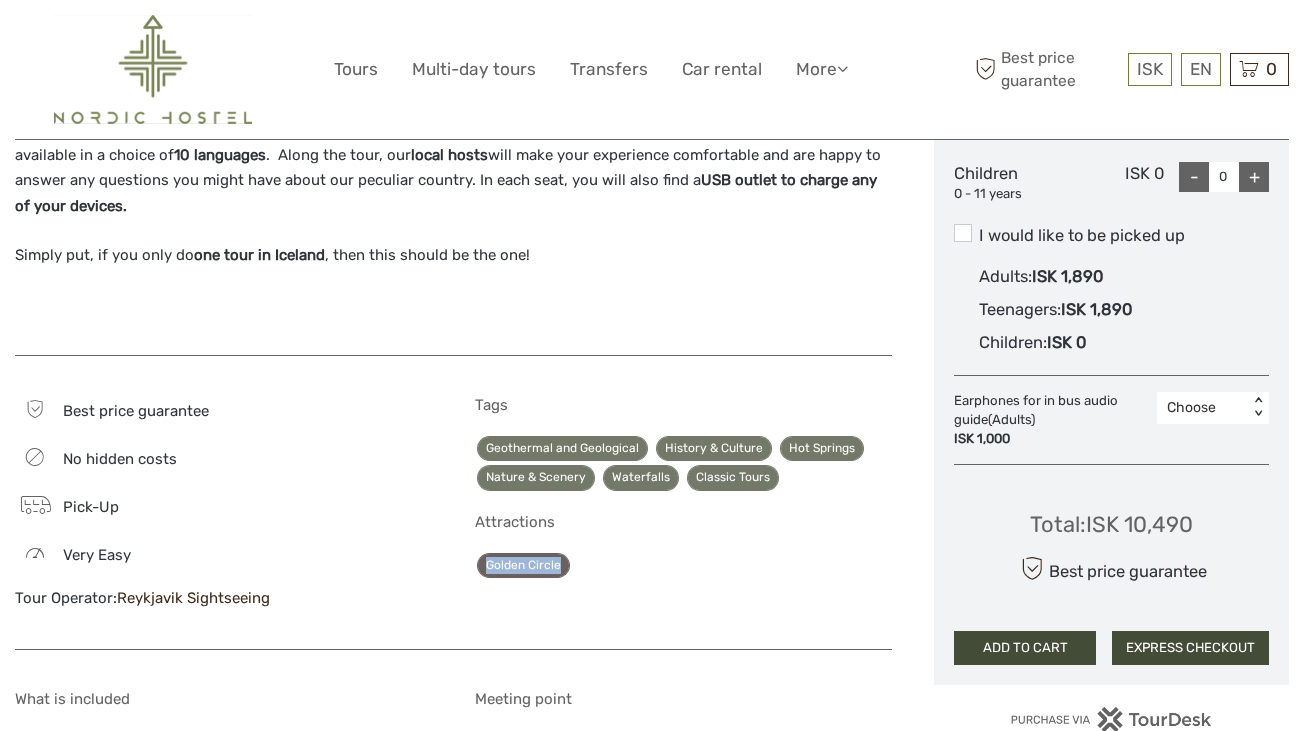 copy on "Golden Circle" 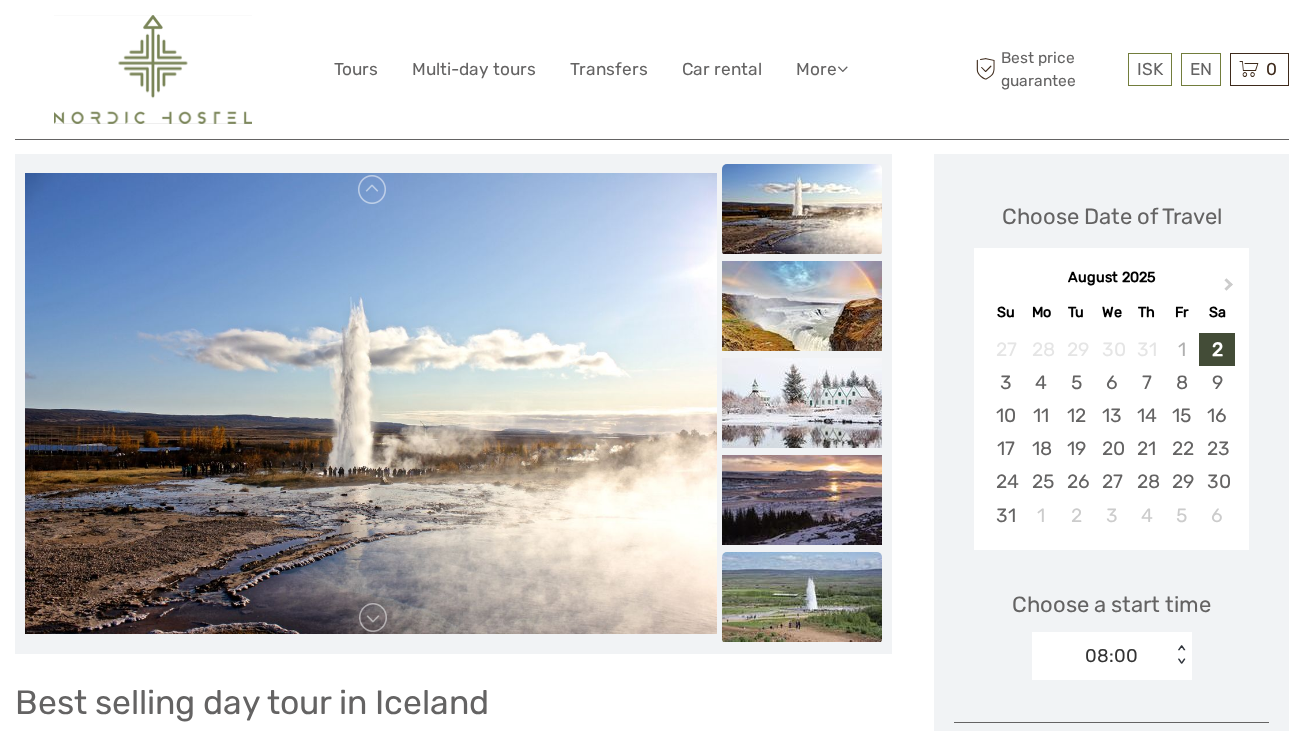 scroll, scrollTop: 100, scrollLeft: 0, axis: vertical 